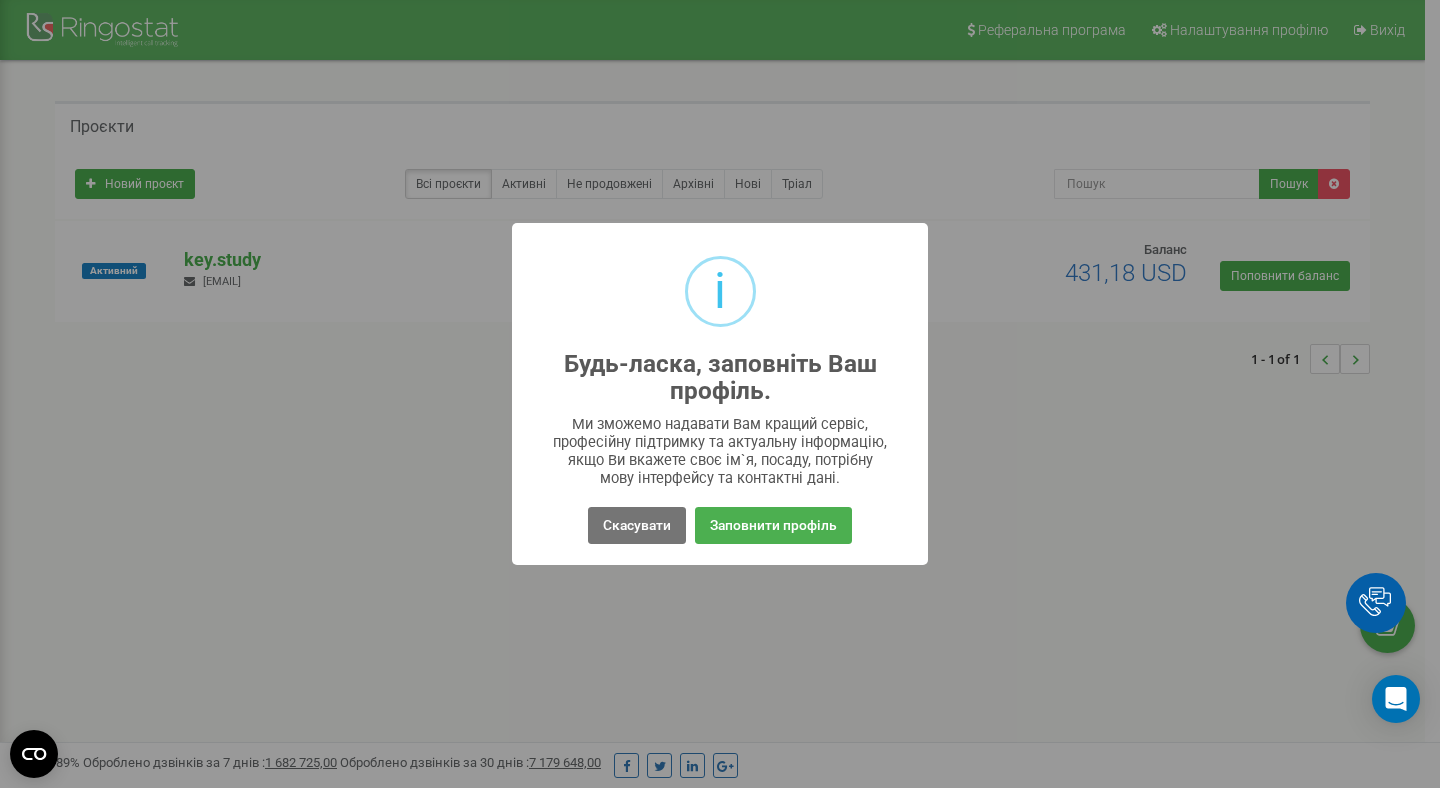 scroll, scrollTop: 0, scrollLeft: 0, axis: both 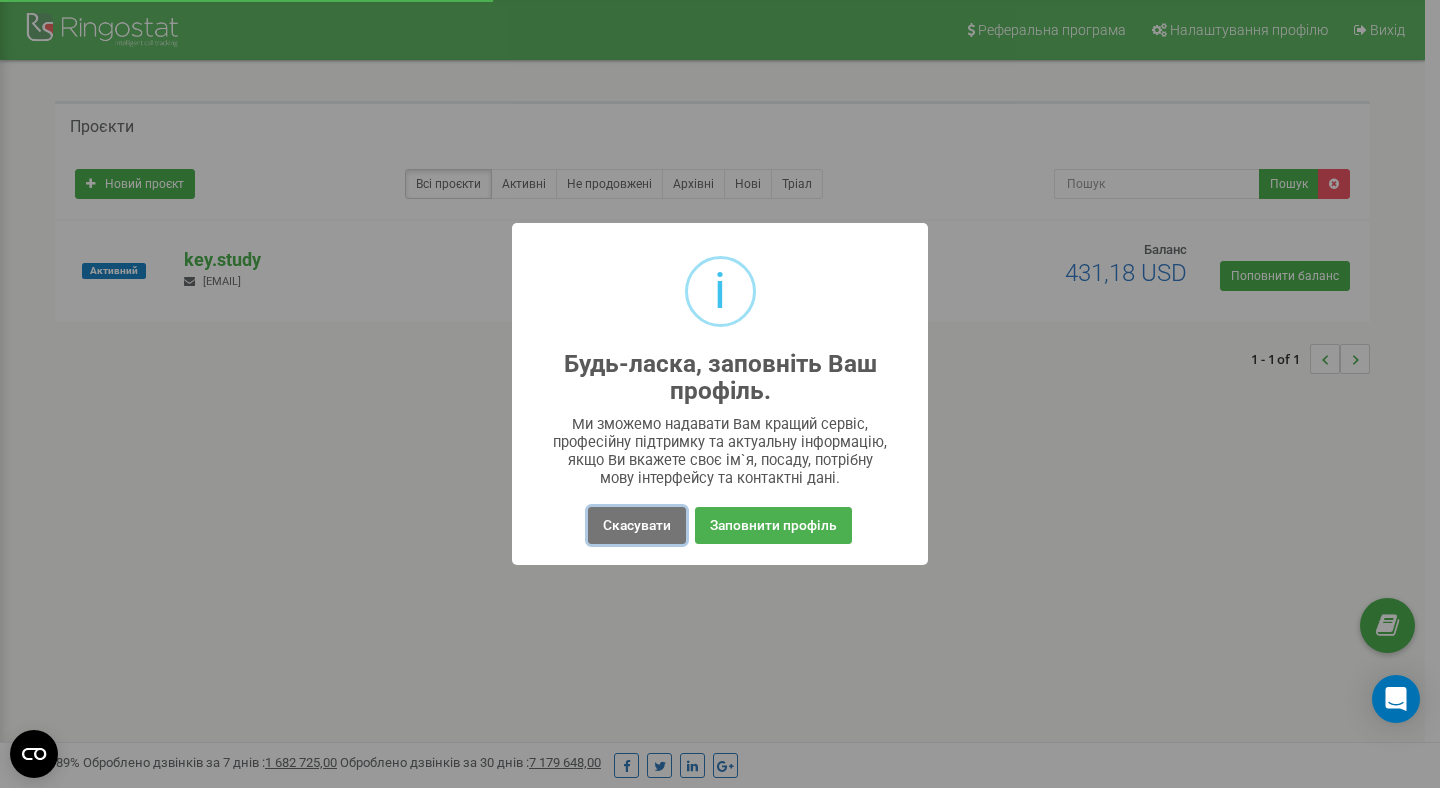 click on "Скасувати" at bounding box center [637, 525] 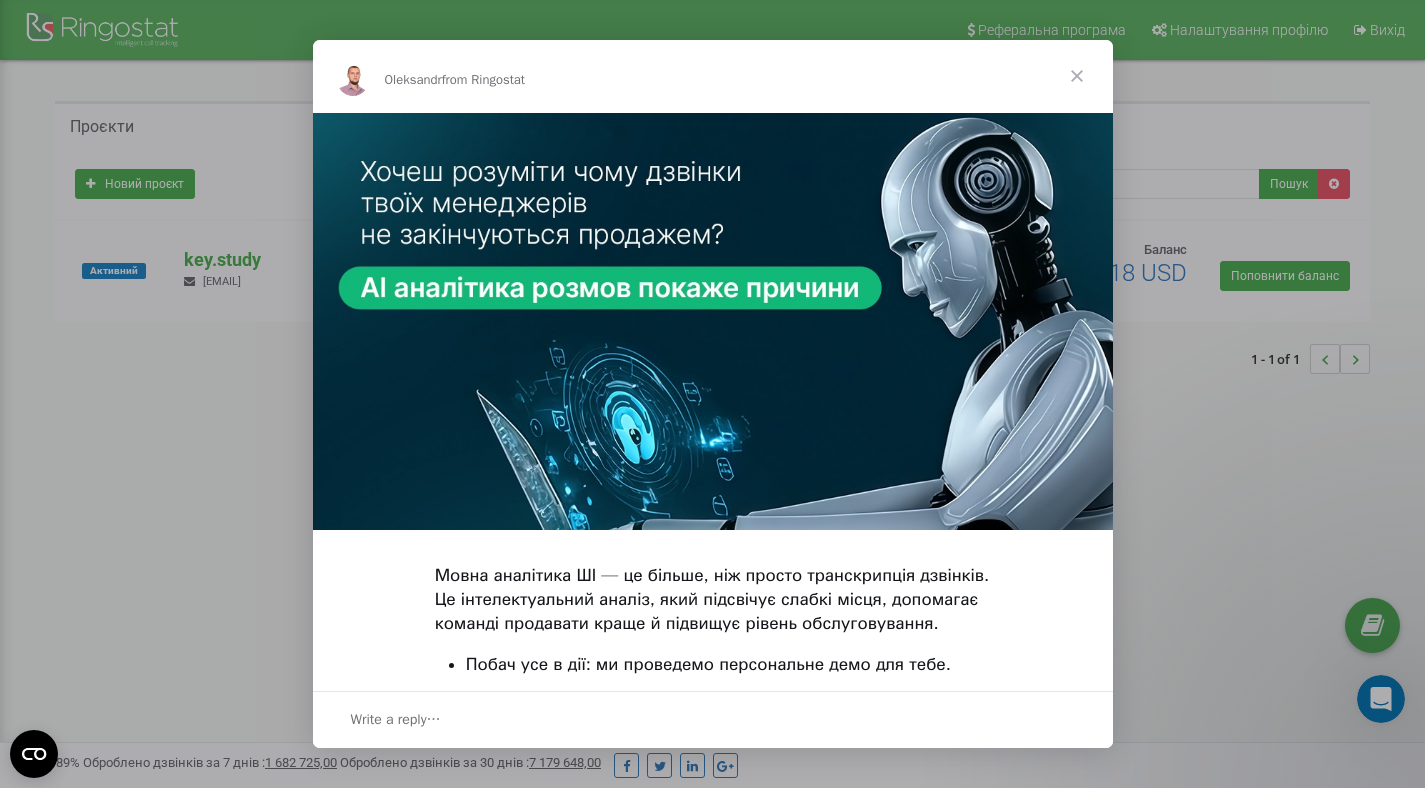 scroll, scrollTop: 0, scrollLeft: 0, axis: both 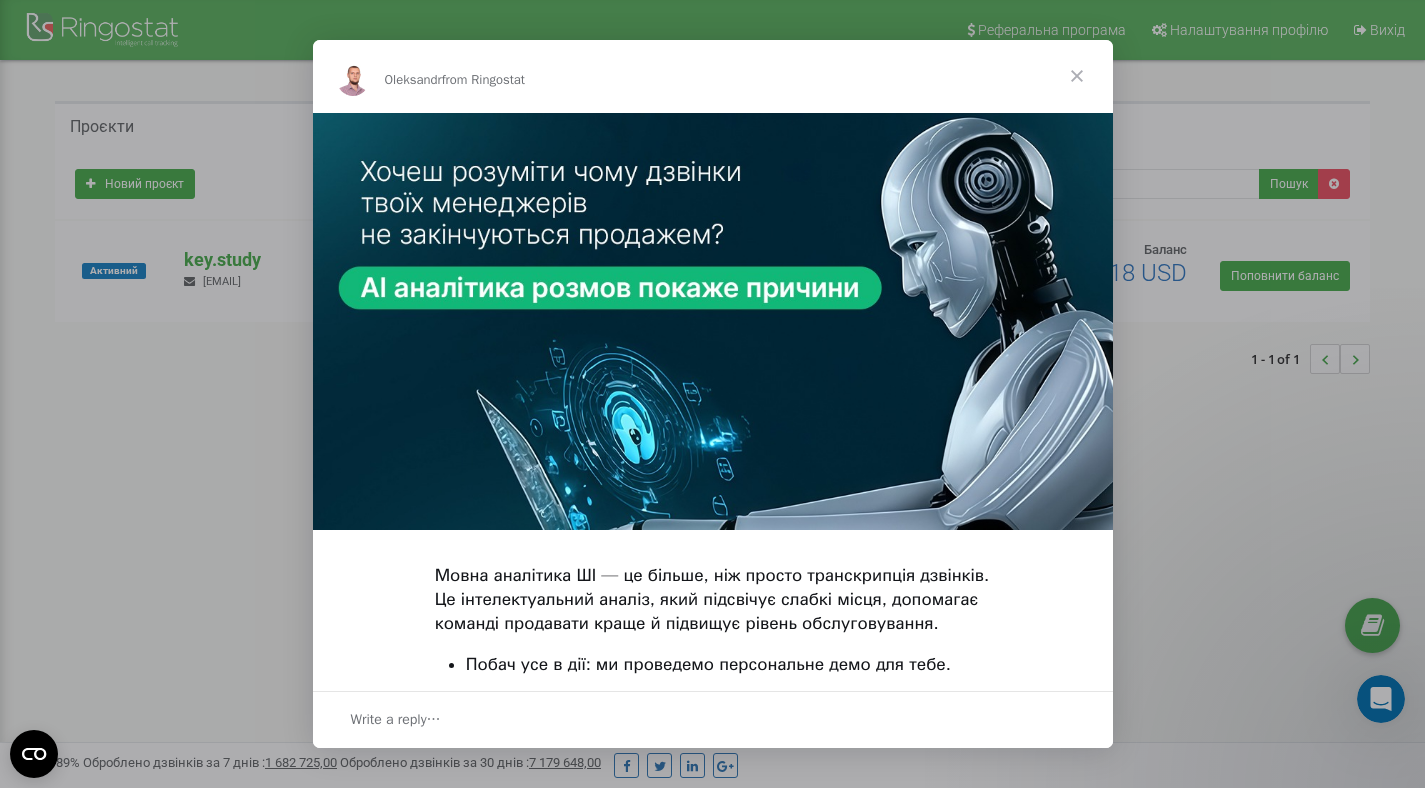 click at bounding box center (1077, 76) 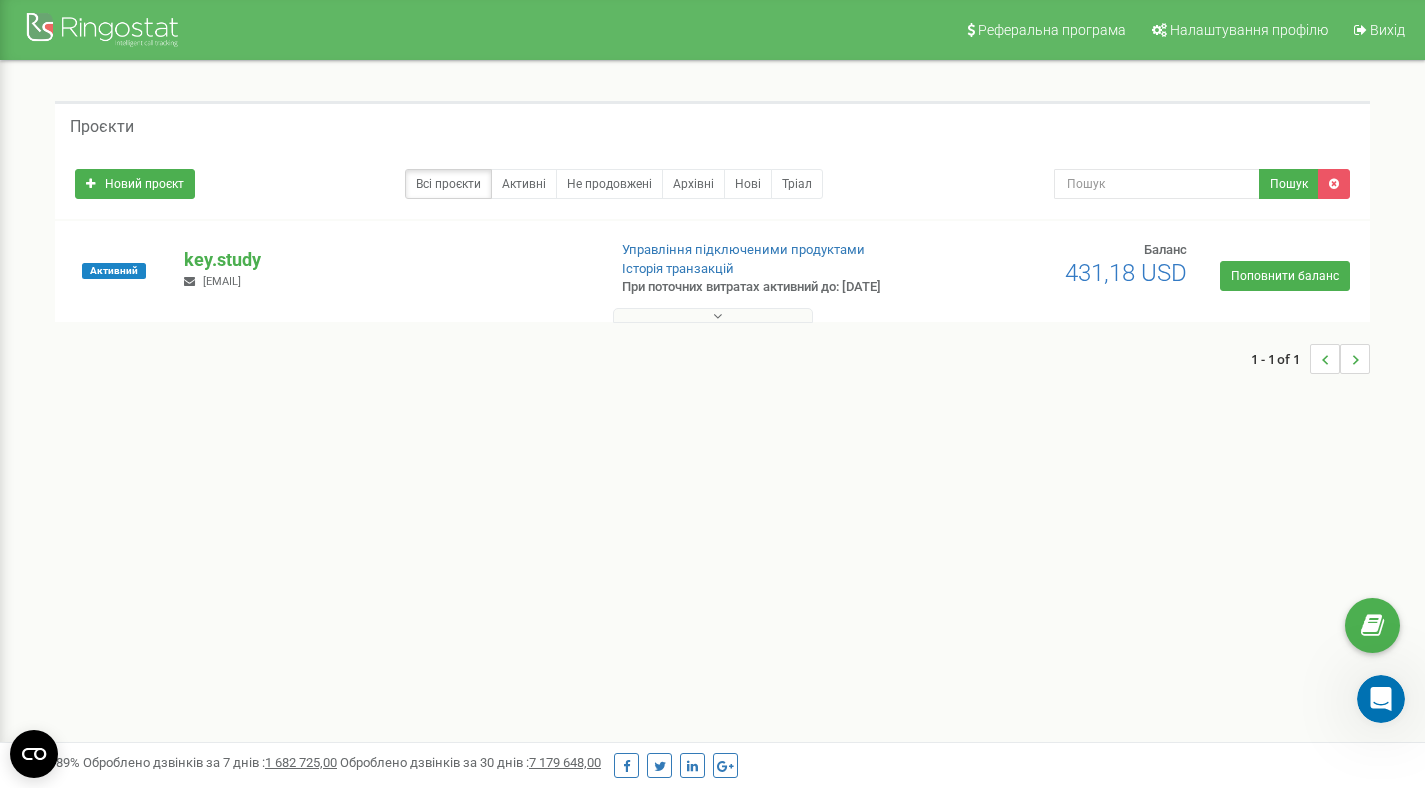 click on "[EMAIL]" at bounding box center [386, 269] 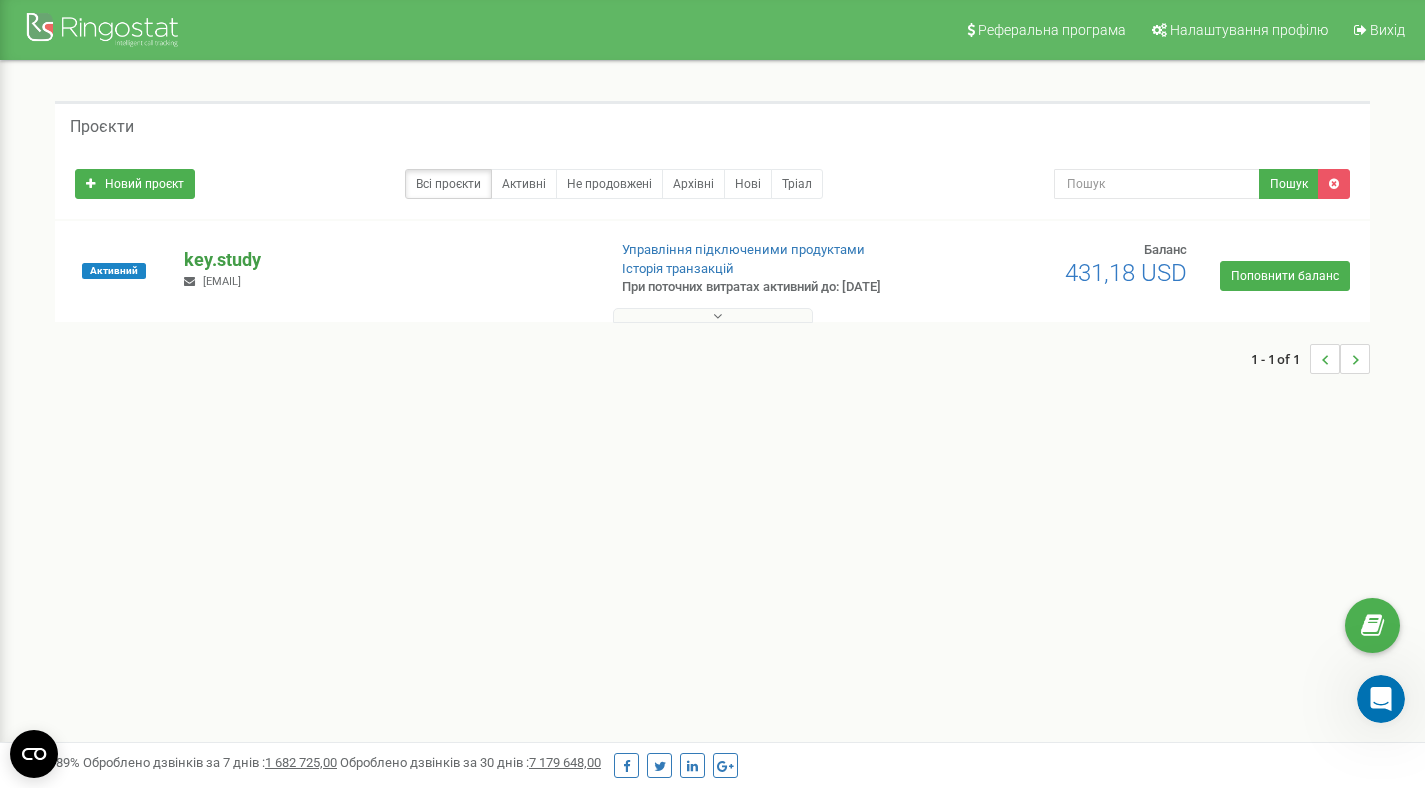 click on "key.study" at bounding box center (386, 260) 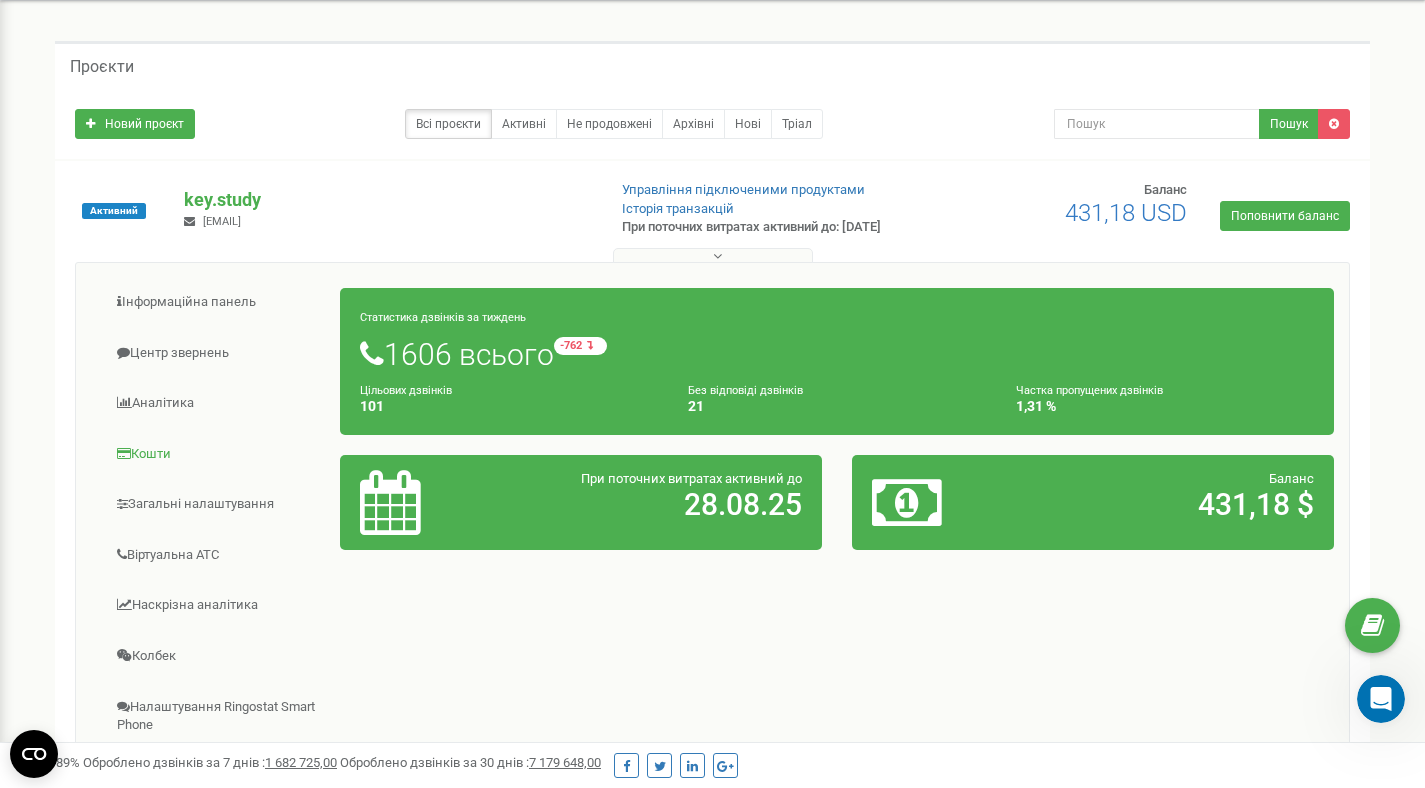 scroll, scrollTop: 112, scrollLeft: 0, axis: vertical 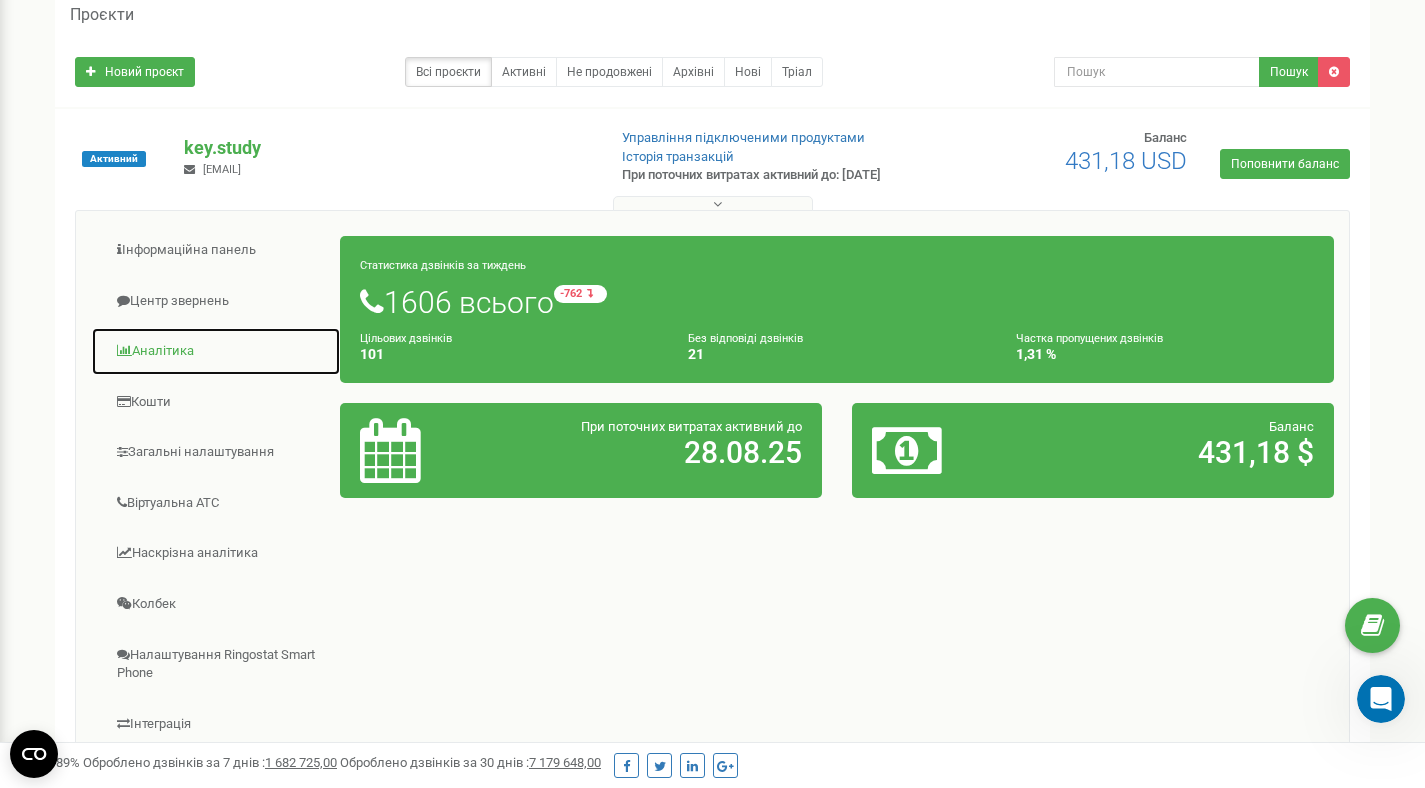 click on "Аналiтика" at bounding box center (216, 351) 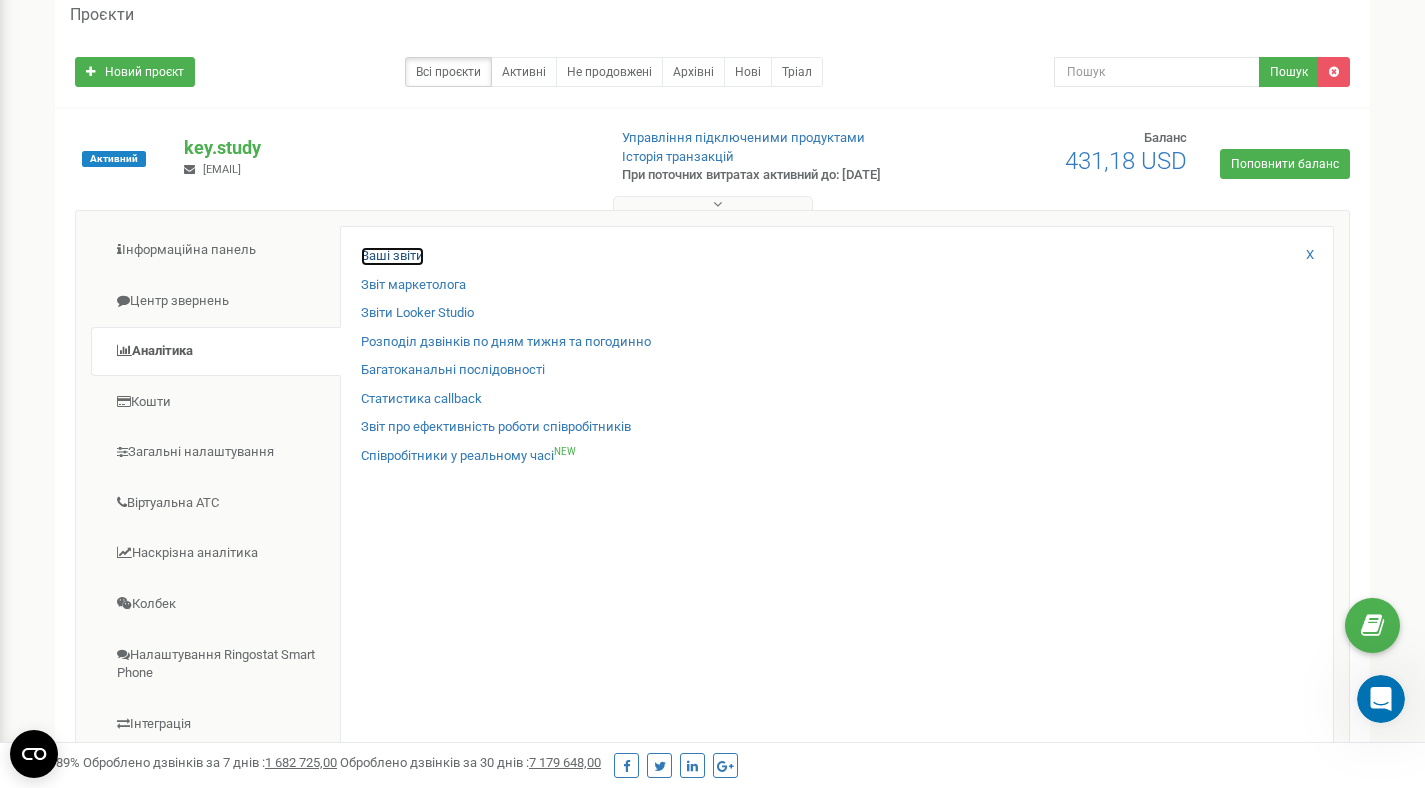 click on "Ваші звіти" at bounding box center [392, 256] 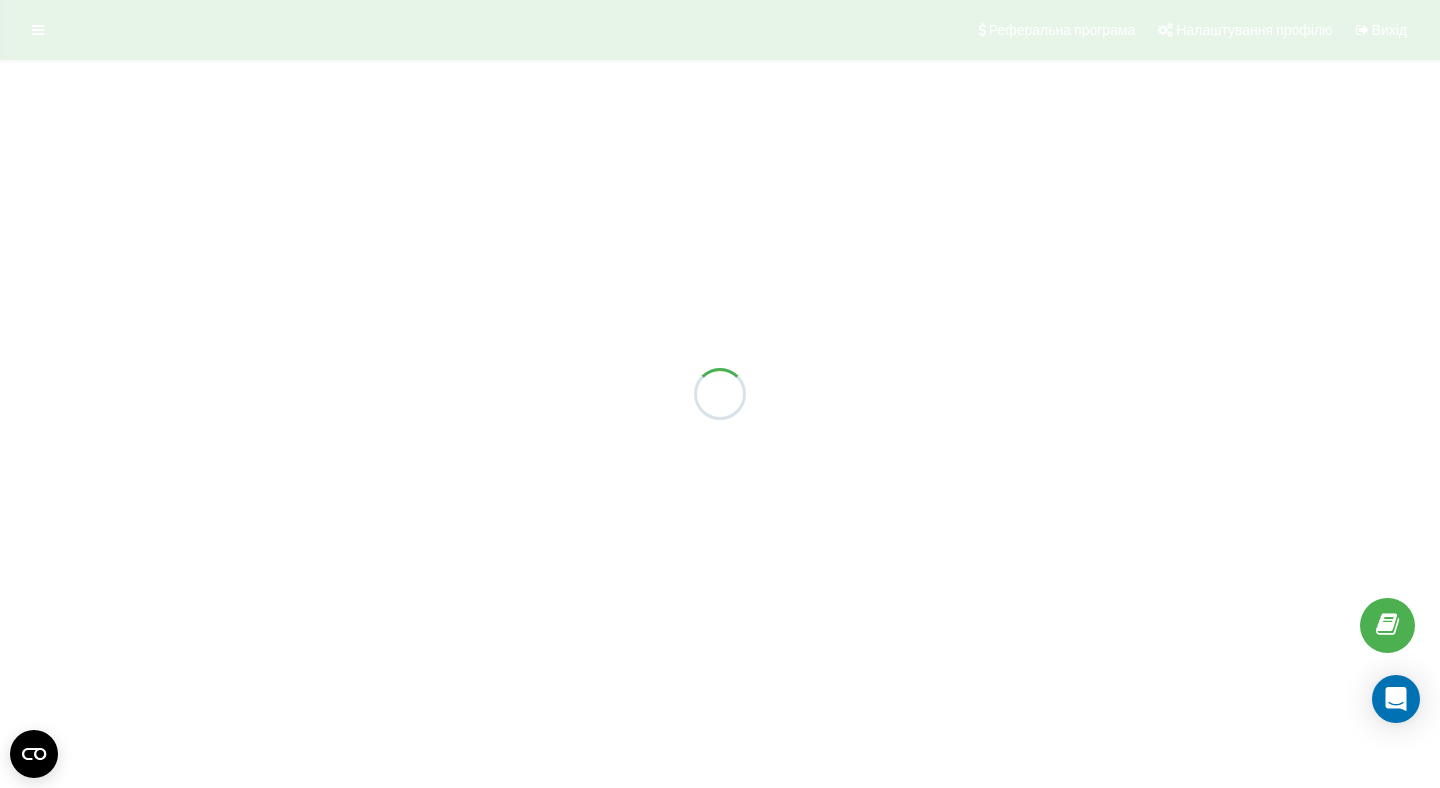scroll, scrollTop: 0, scrollLeft: 0, axis: both 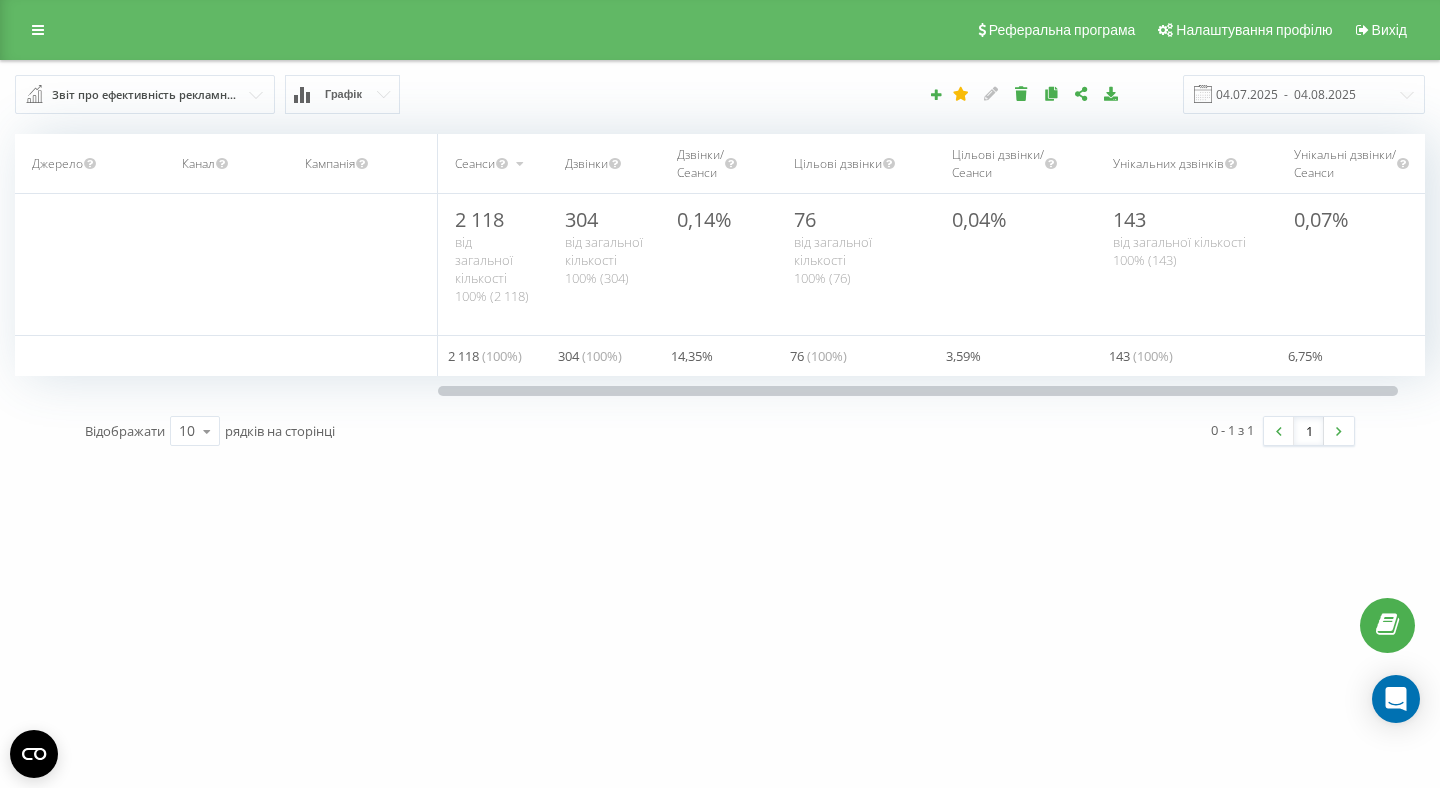 click at bounding box center (146, 94) 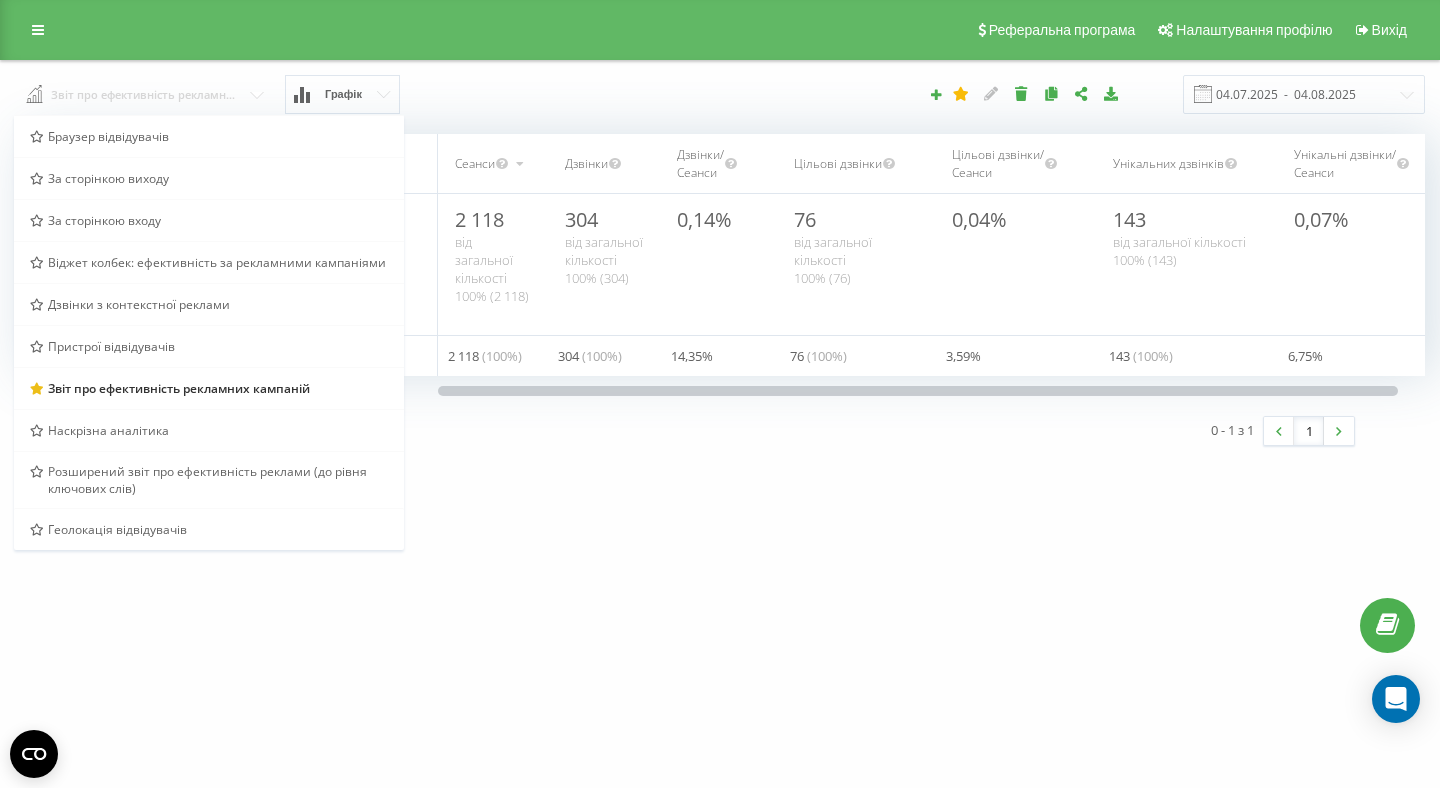click at bounding box center [146, 93] 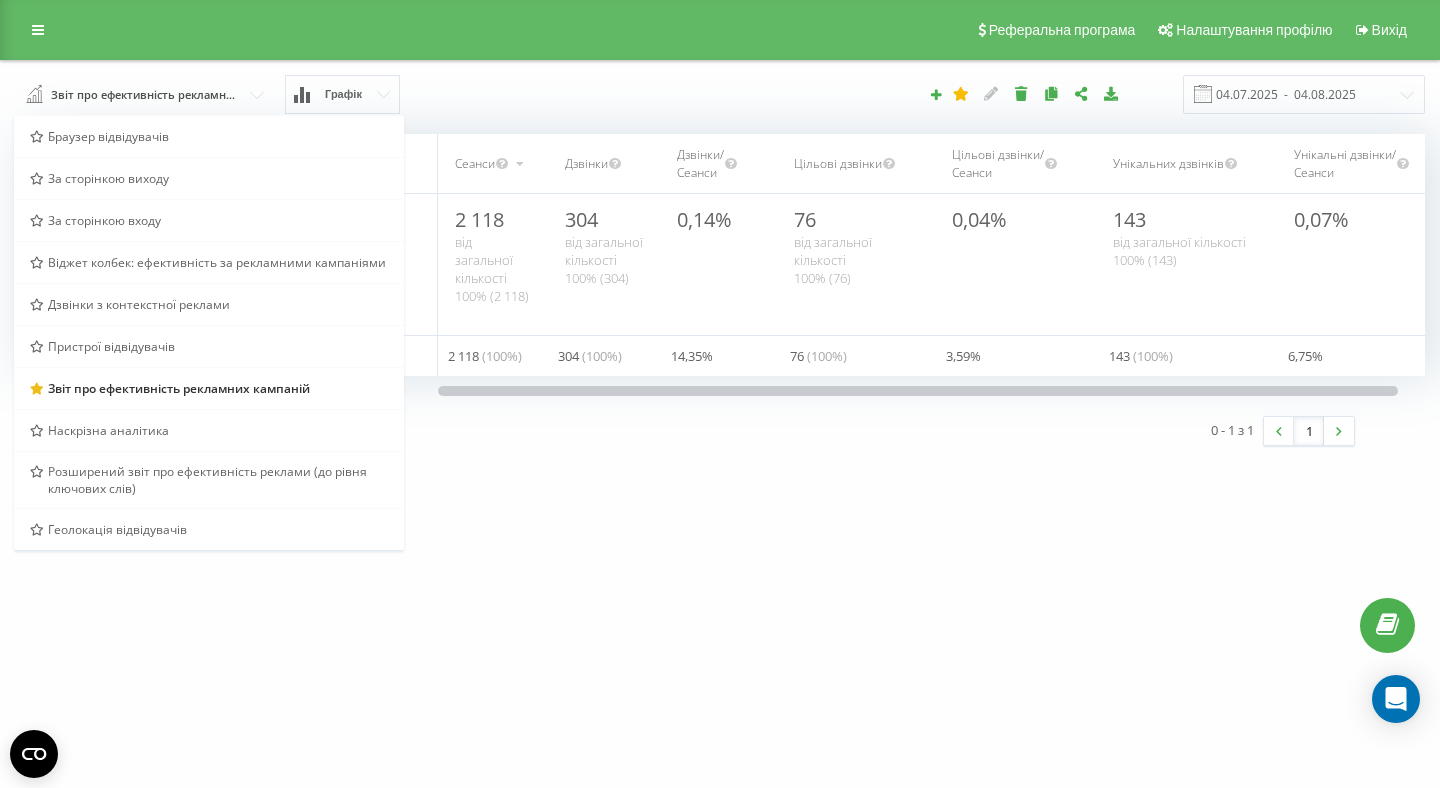 click on "Звіт про ефективність рекламних кампаній Браузер відвідувачів За сторінкою виходу За сторінкою входу Віджет колбек: ефективність за рекламними кампаніями Дзвінки з контекстної реклами Пристрої відвідувачів Звіт про ефективність рекламних кампаній Наскрізна аналітика Розширений звіт про ефективність реклами (до рівня ключових слів) Геолокація відвідувачів Графік 04.07.2025  -  04.08.2025" at bounding box center (720, 94) 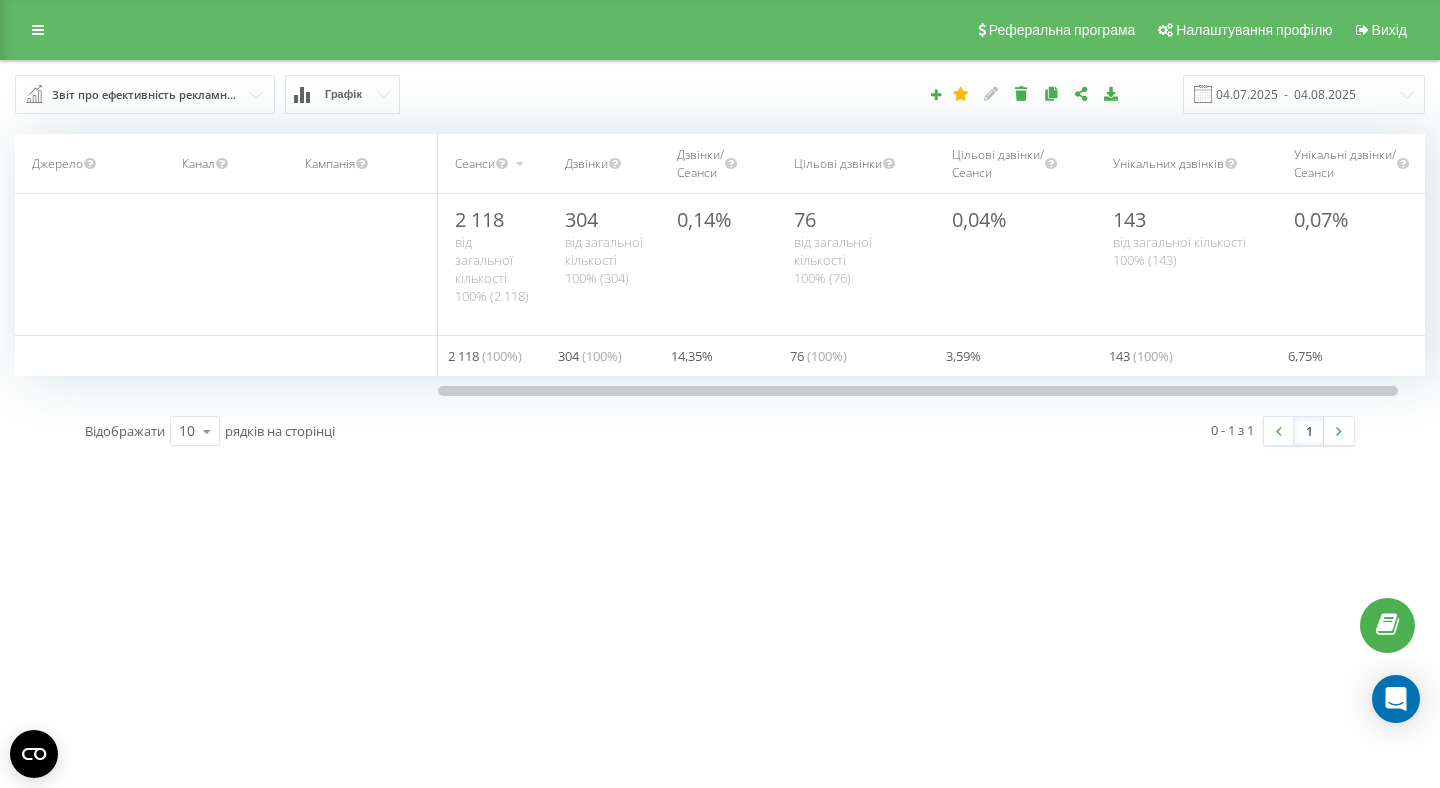 click on "Графік" at bounding box center [342, 94] 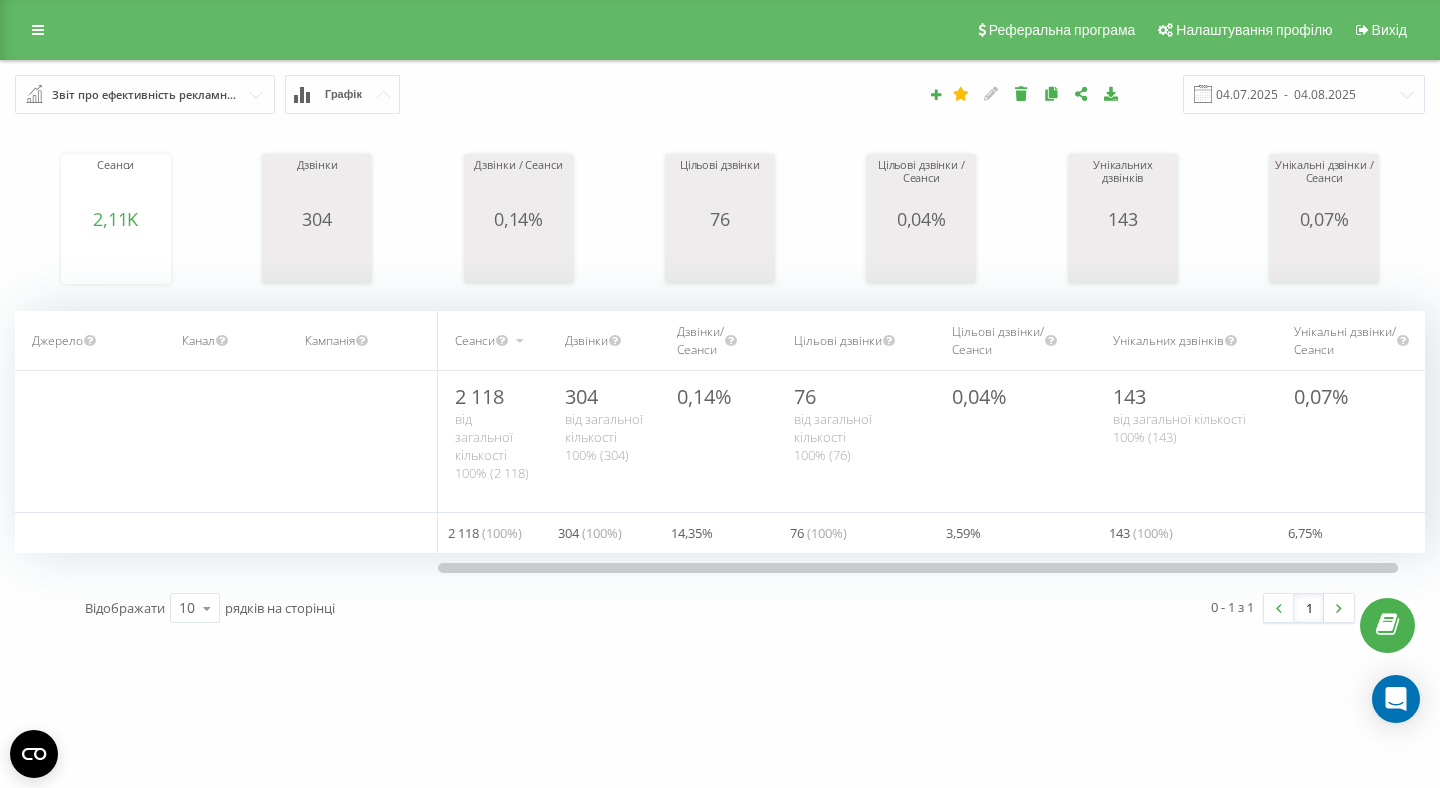 click on "04.07.2025  -  04.08.2025" at bounding box center (989, 94) 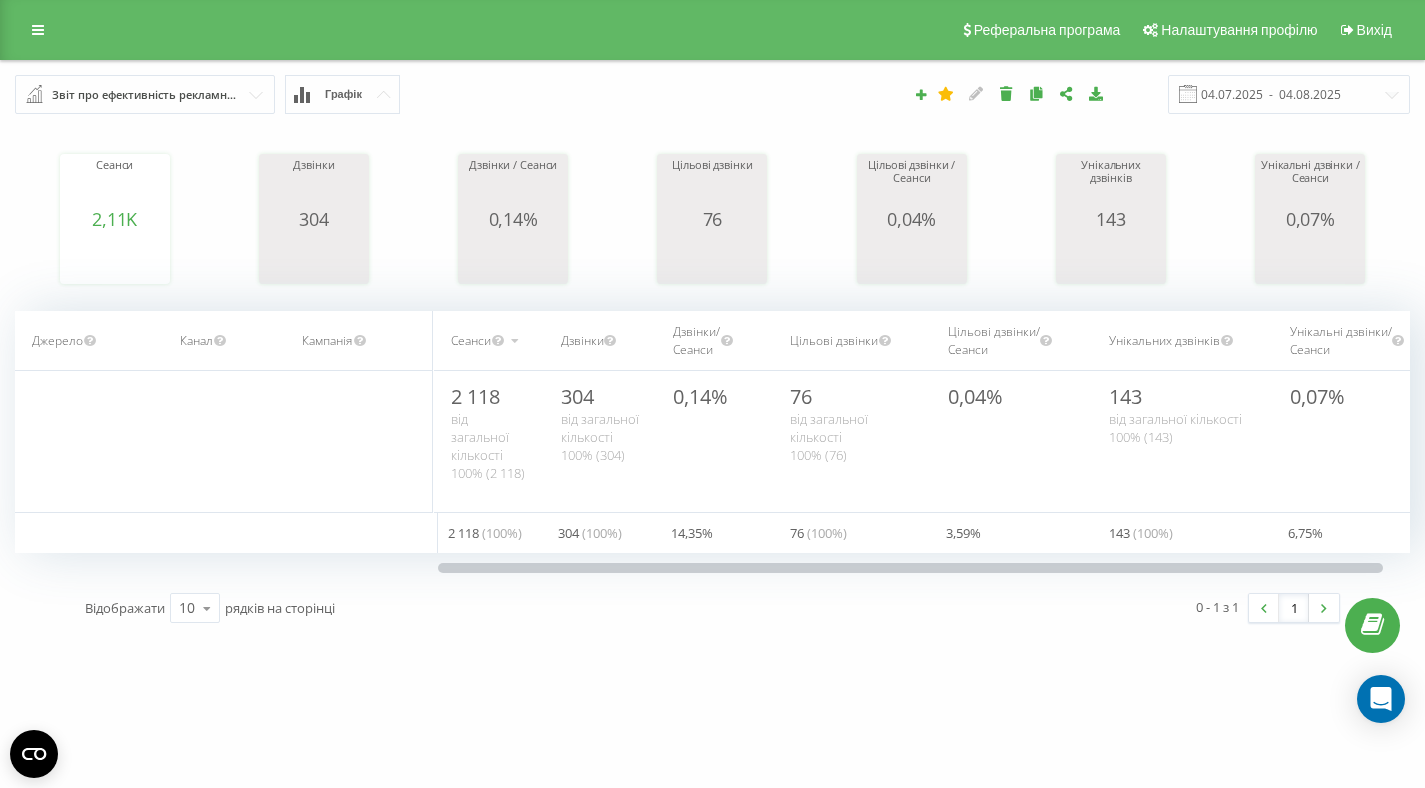 scroll, scrollTop: 89, scrollLeft: 177, axis: both 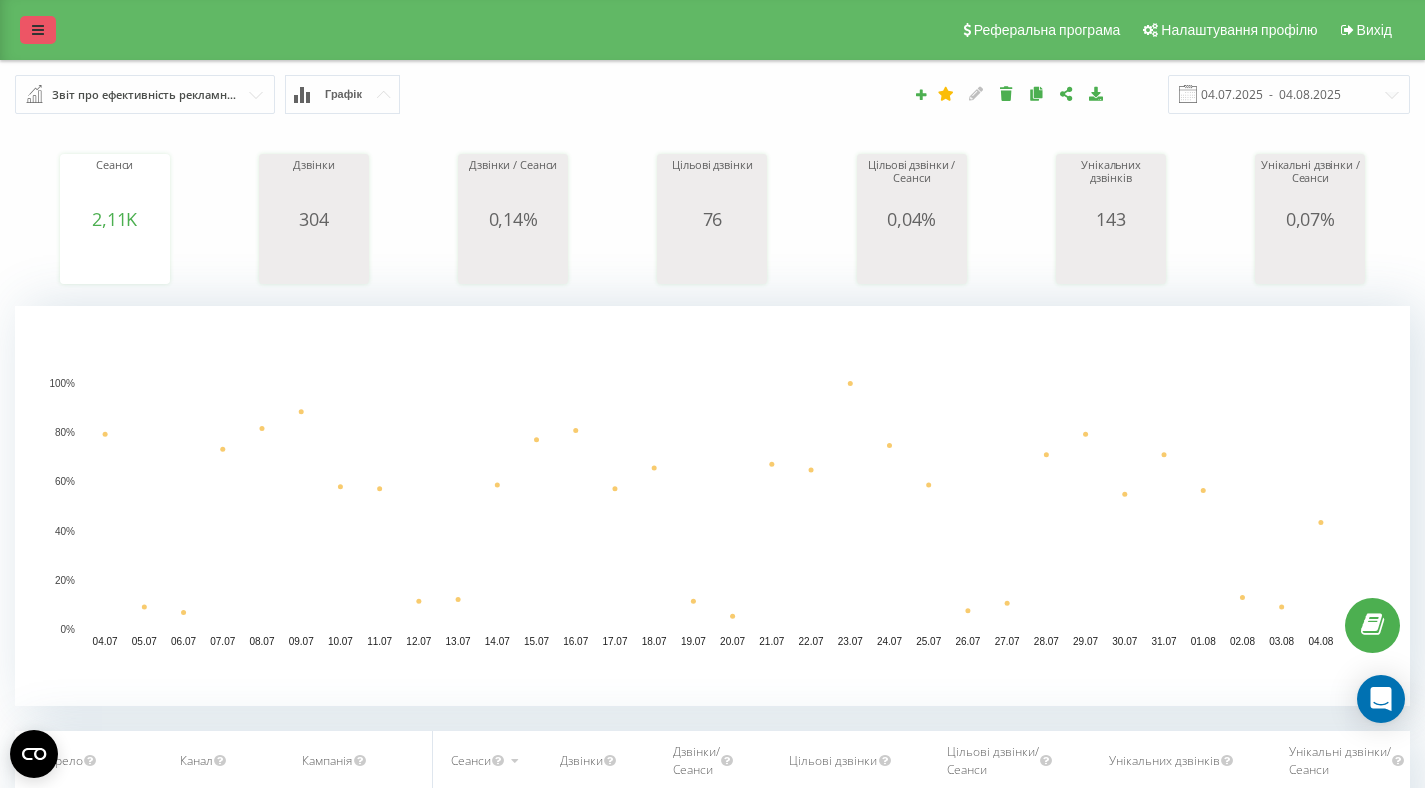 click at bounding box center [38, 30] 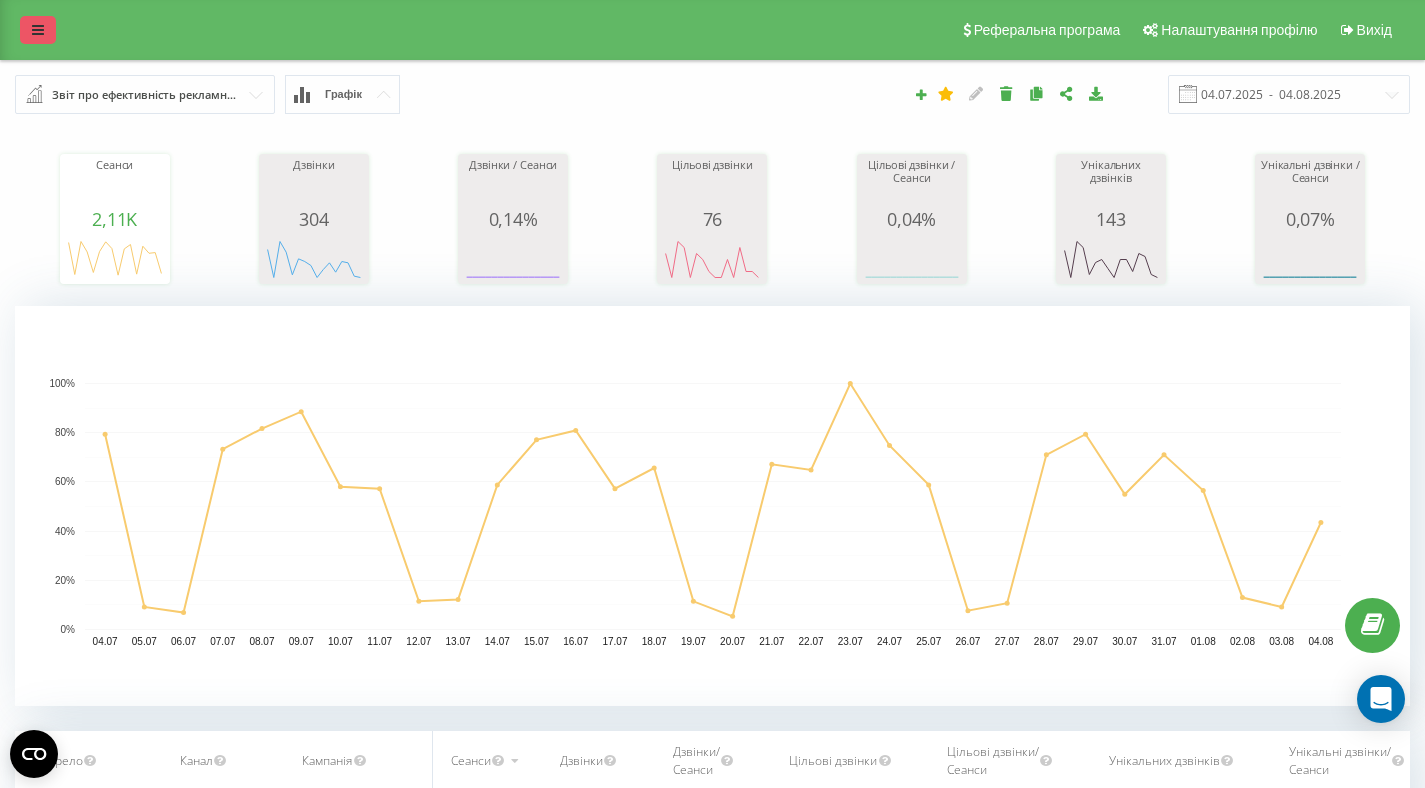 scroll, scrollTop: 10, scrollLeft: 11, axis: both 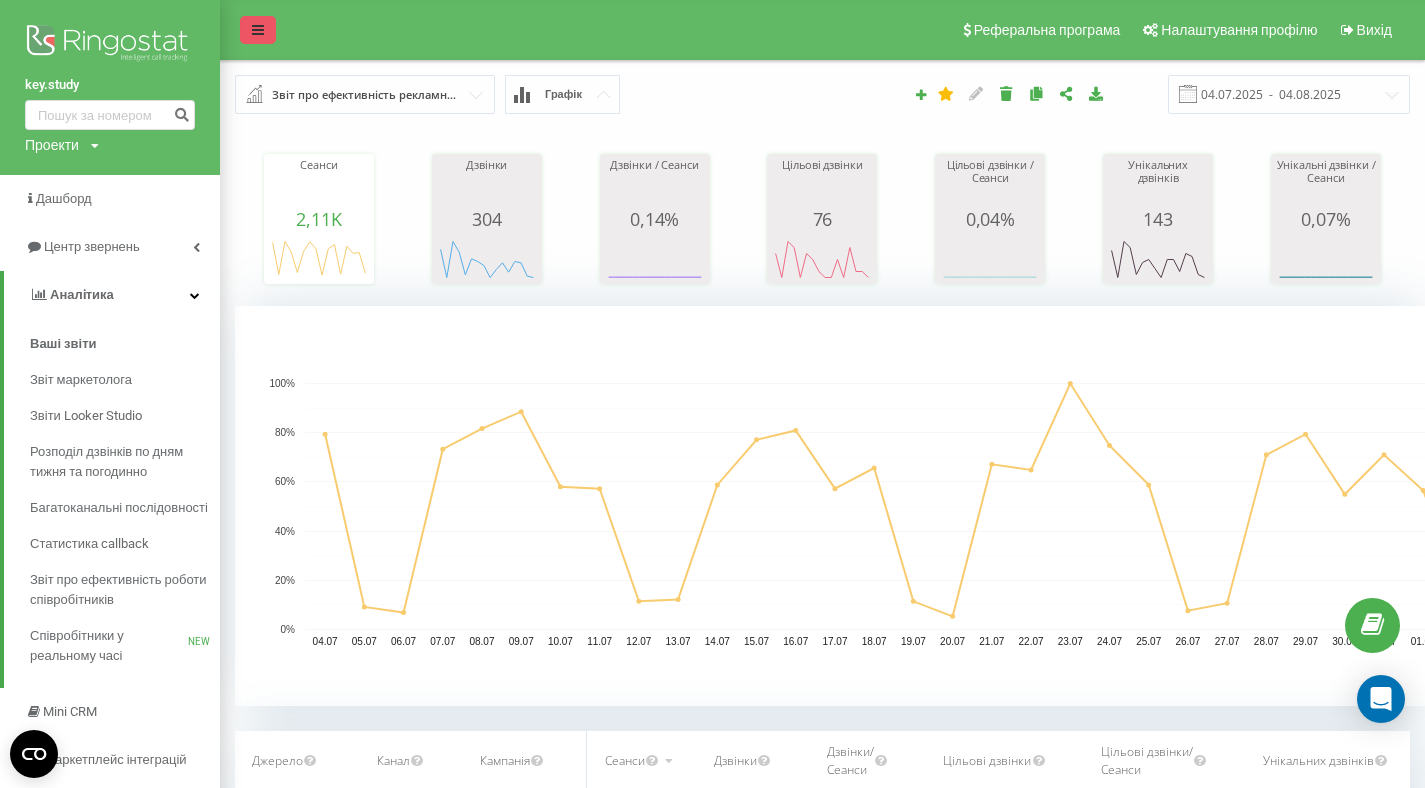 click at bounding box center (258, 30) 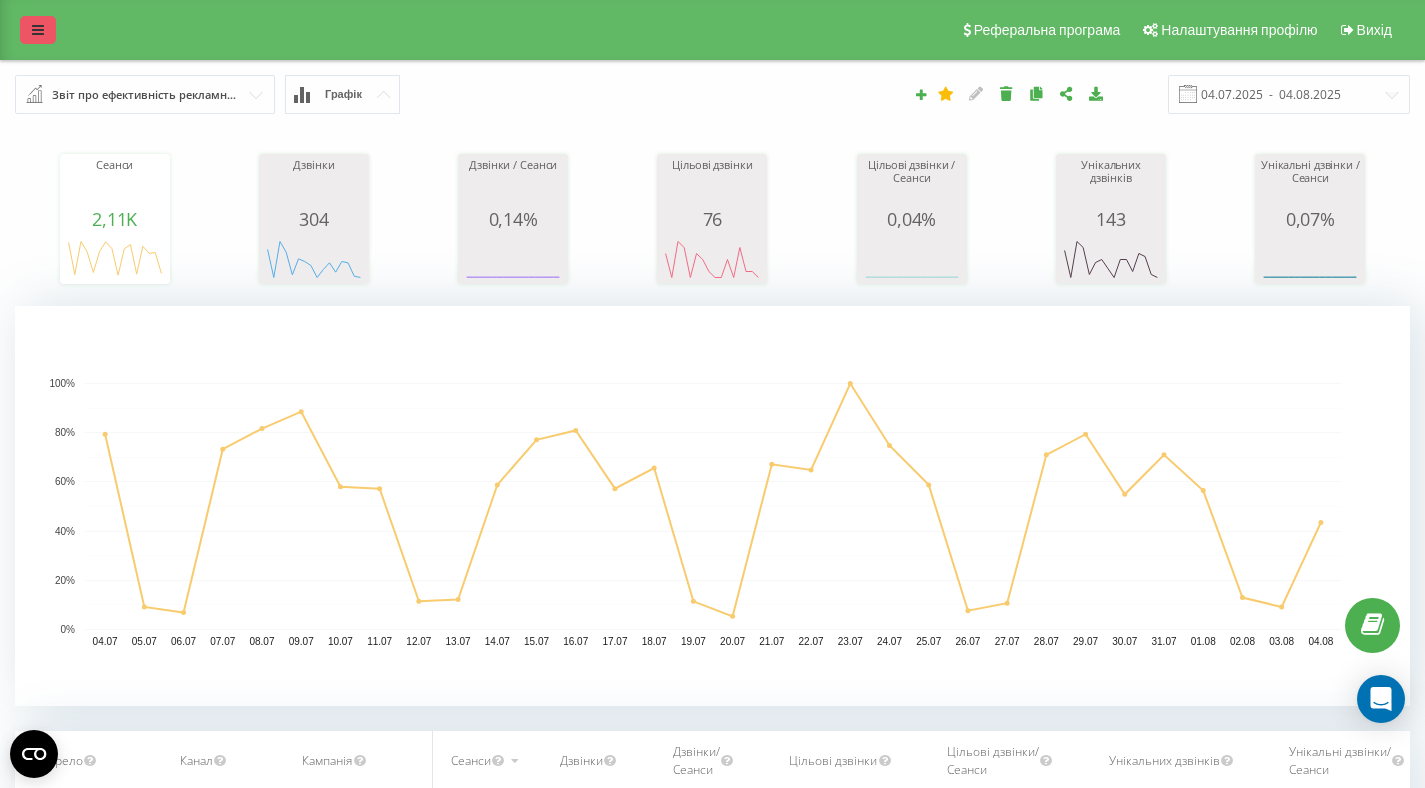 click at bounding box center (38, 30) 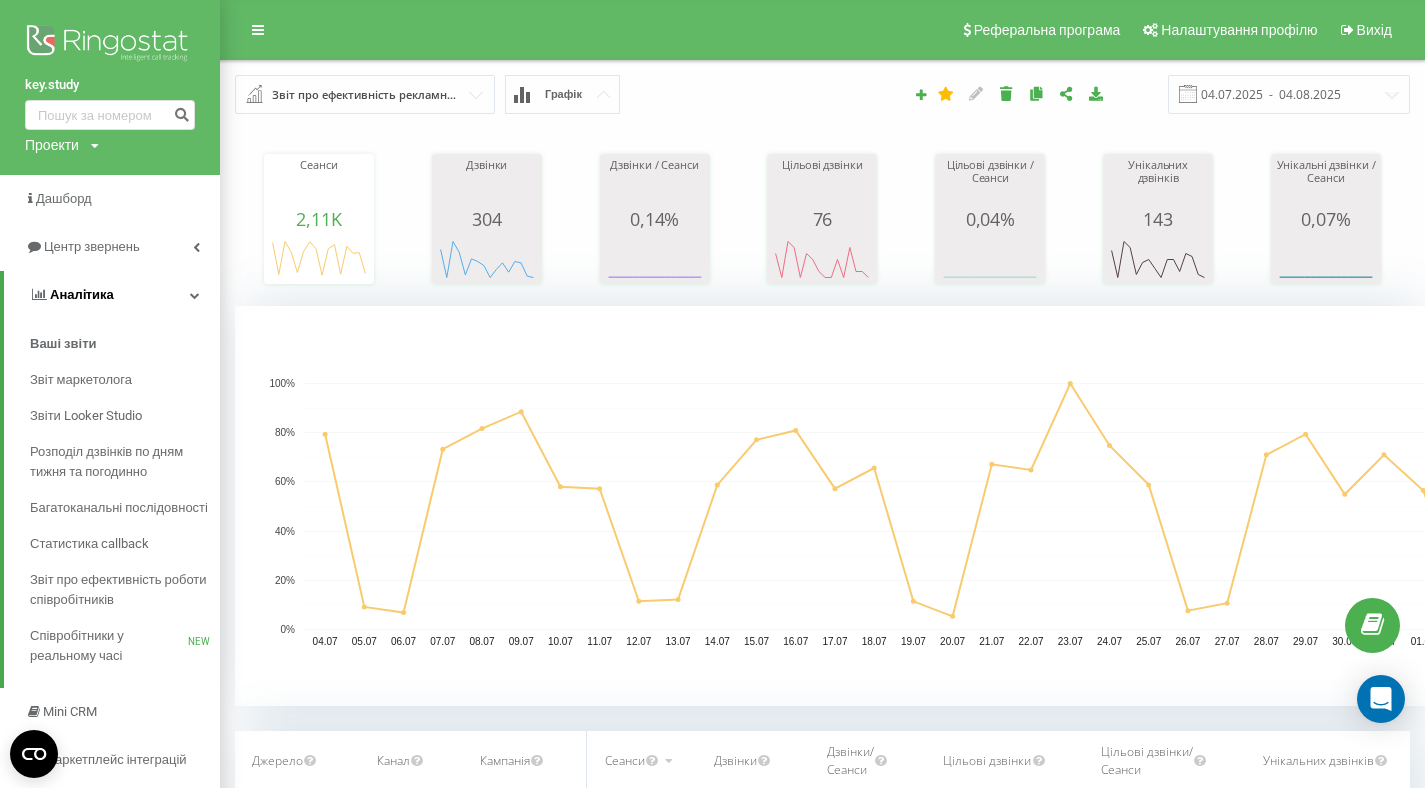click at bounding box center [195, 295] 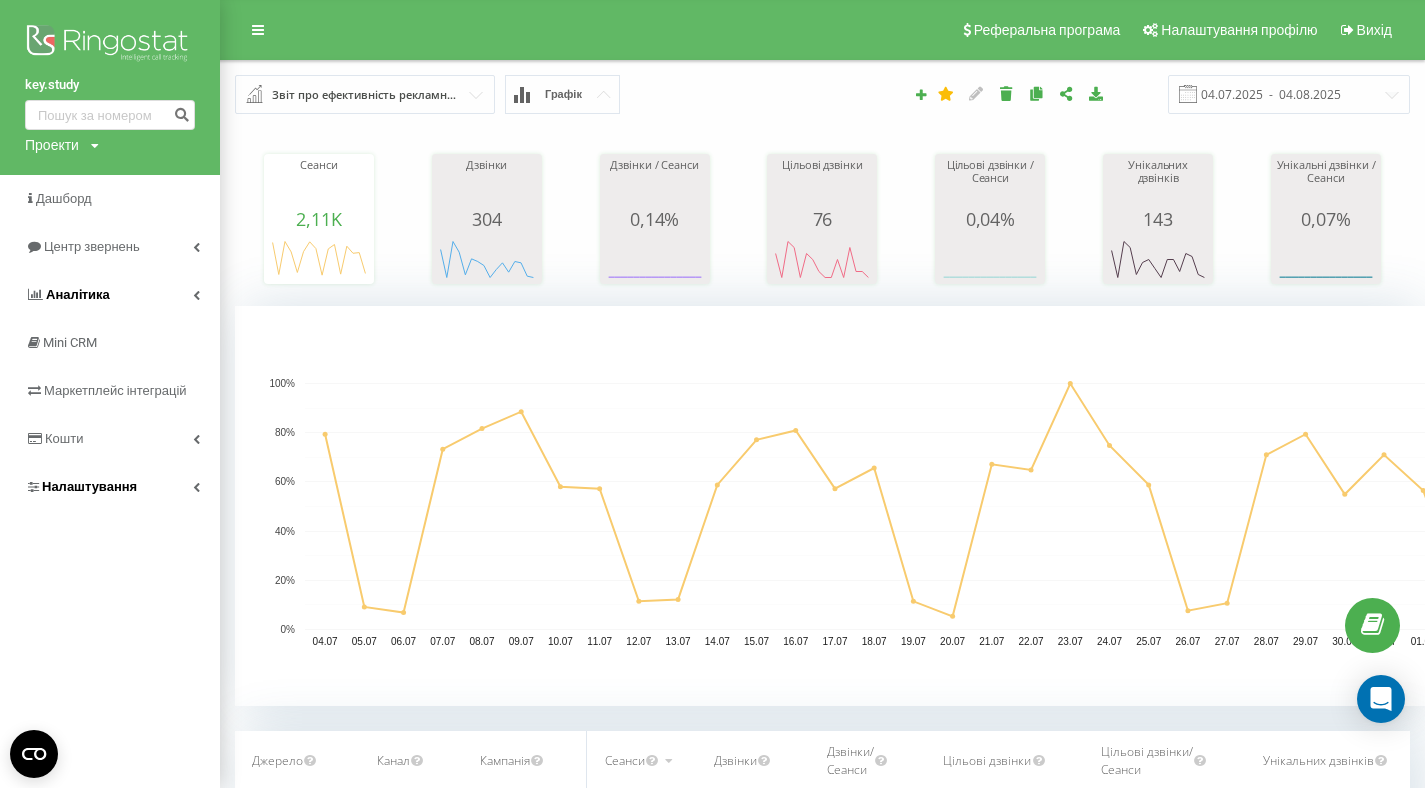 click on "Налаштування" at bounding box center [110, 487] 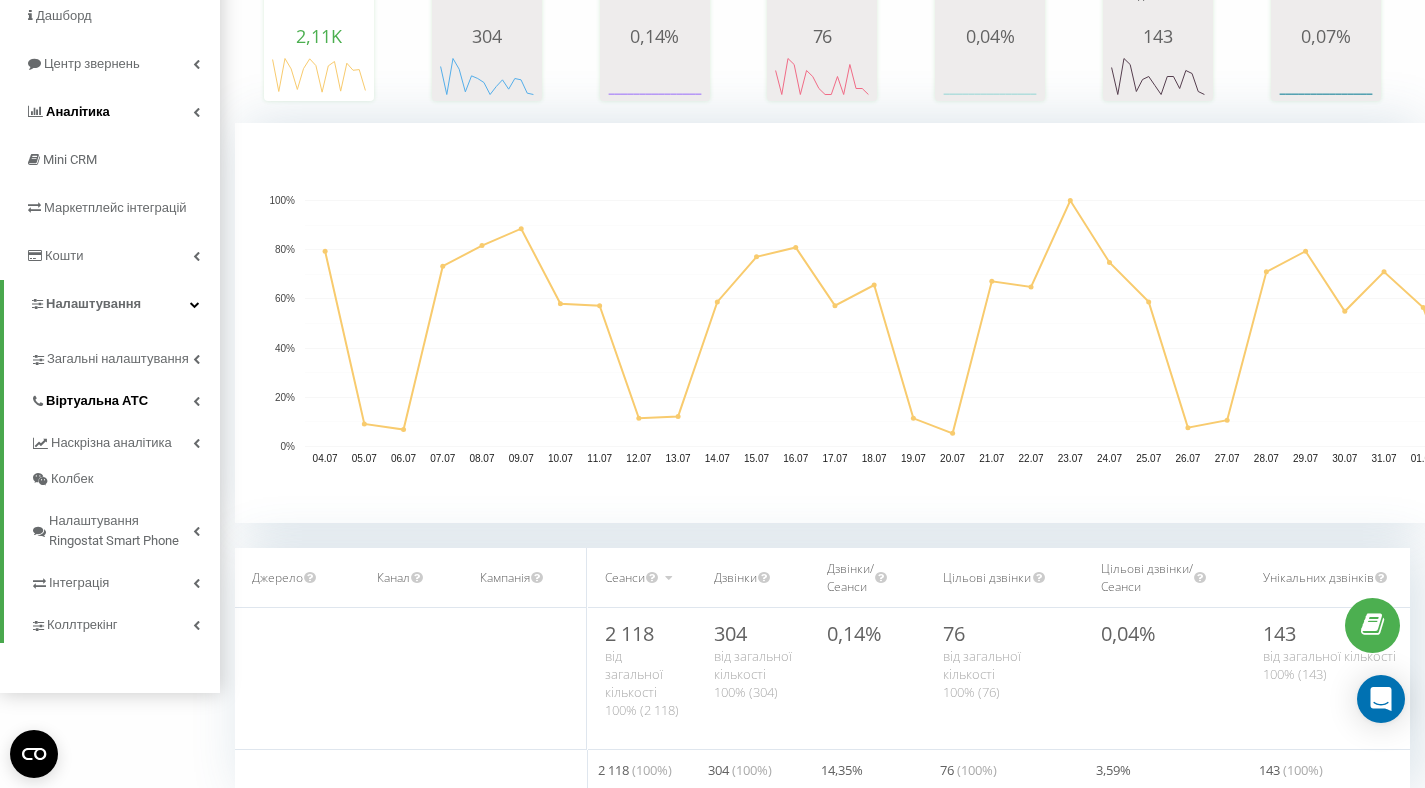 click on "Віртуальна АТС" at bounding box center [125, 398] 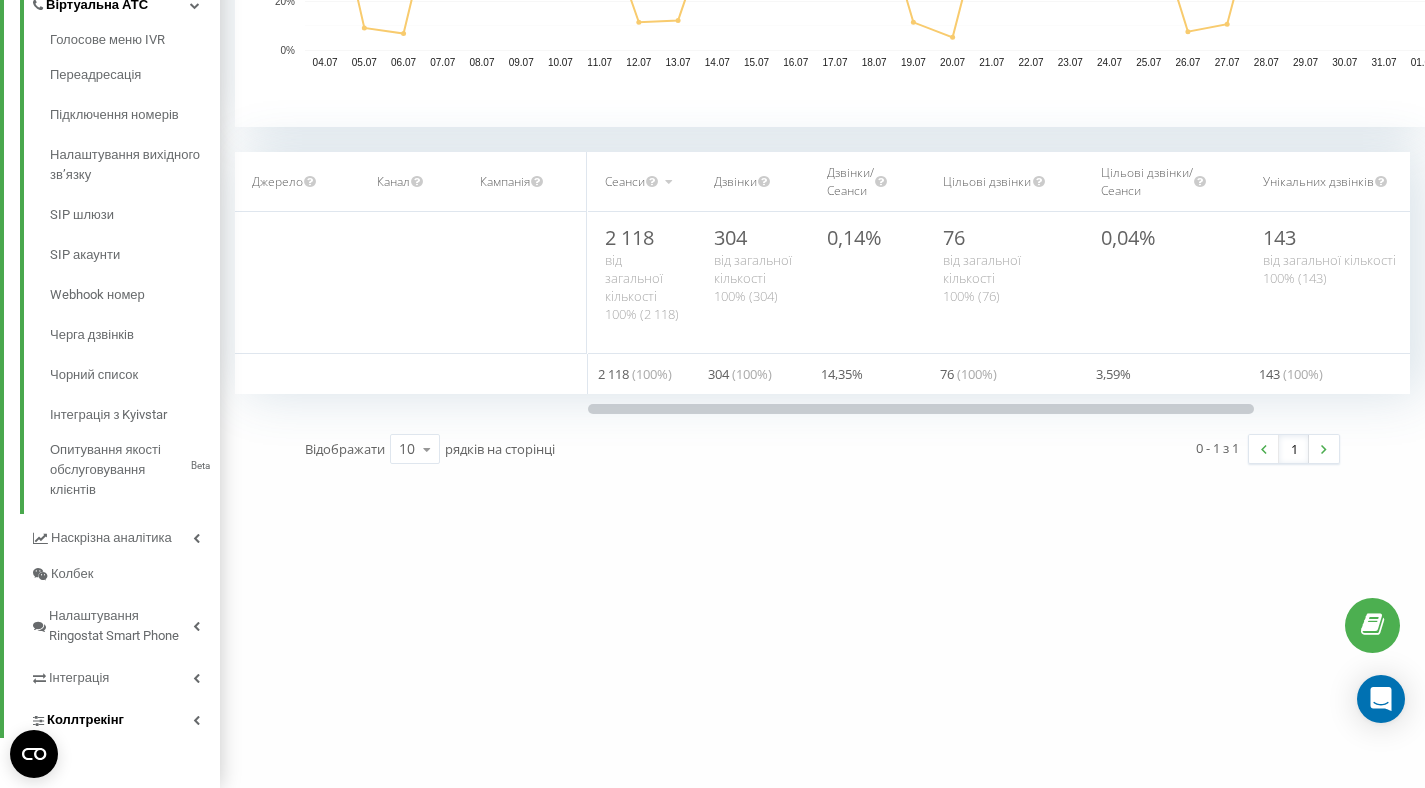 click at bounding box center [196, 720] 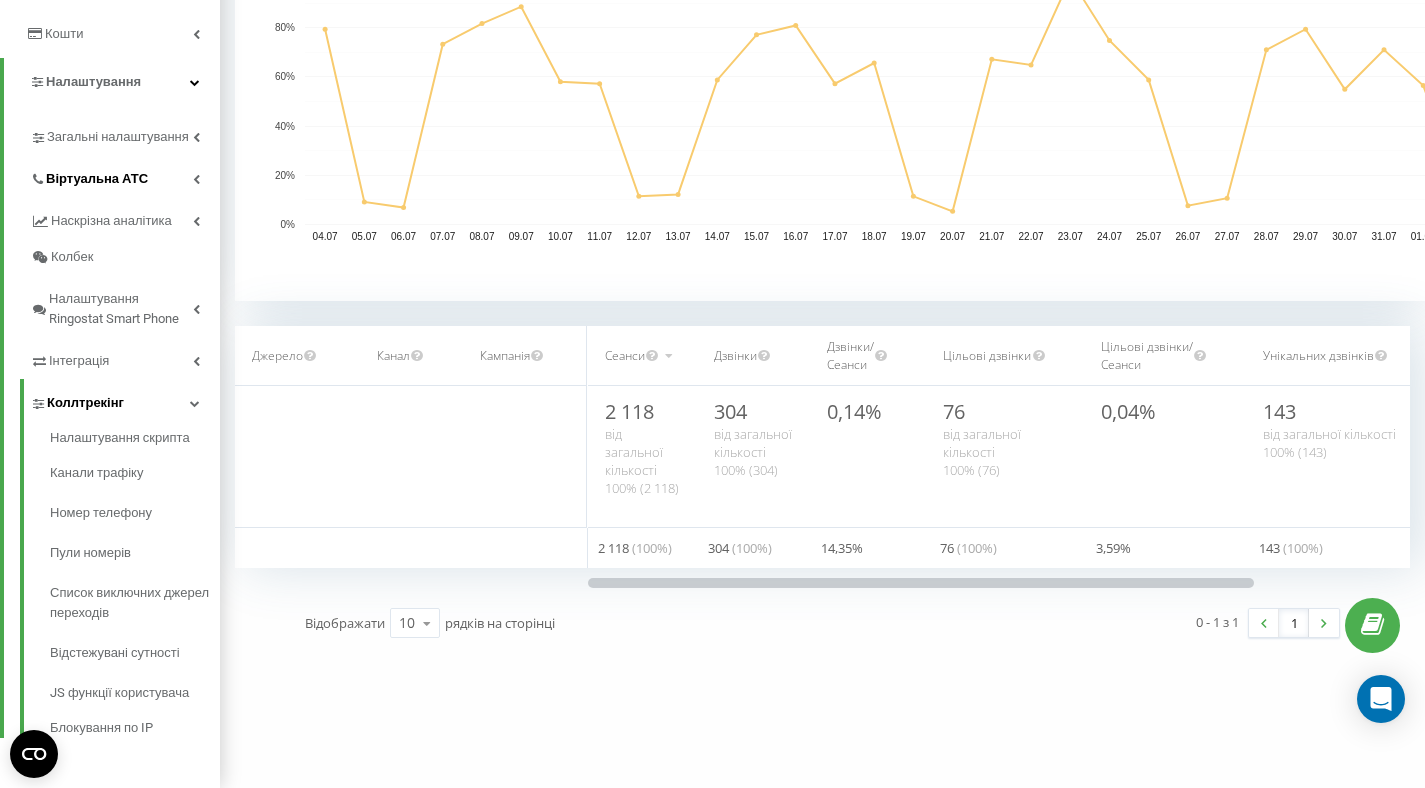 click at bounding box center (195, 403) 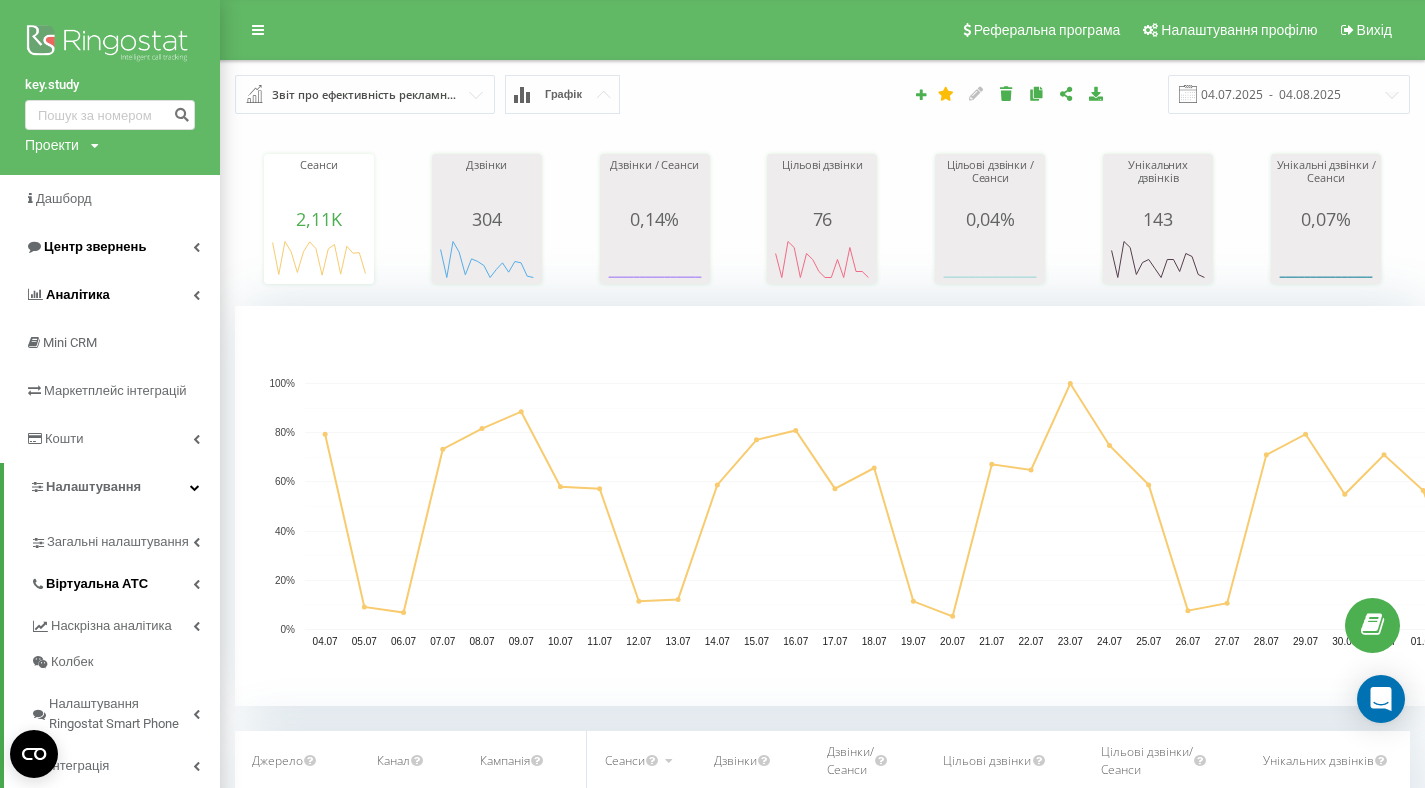click at bounding box center [196, 247] 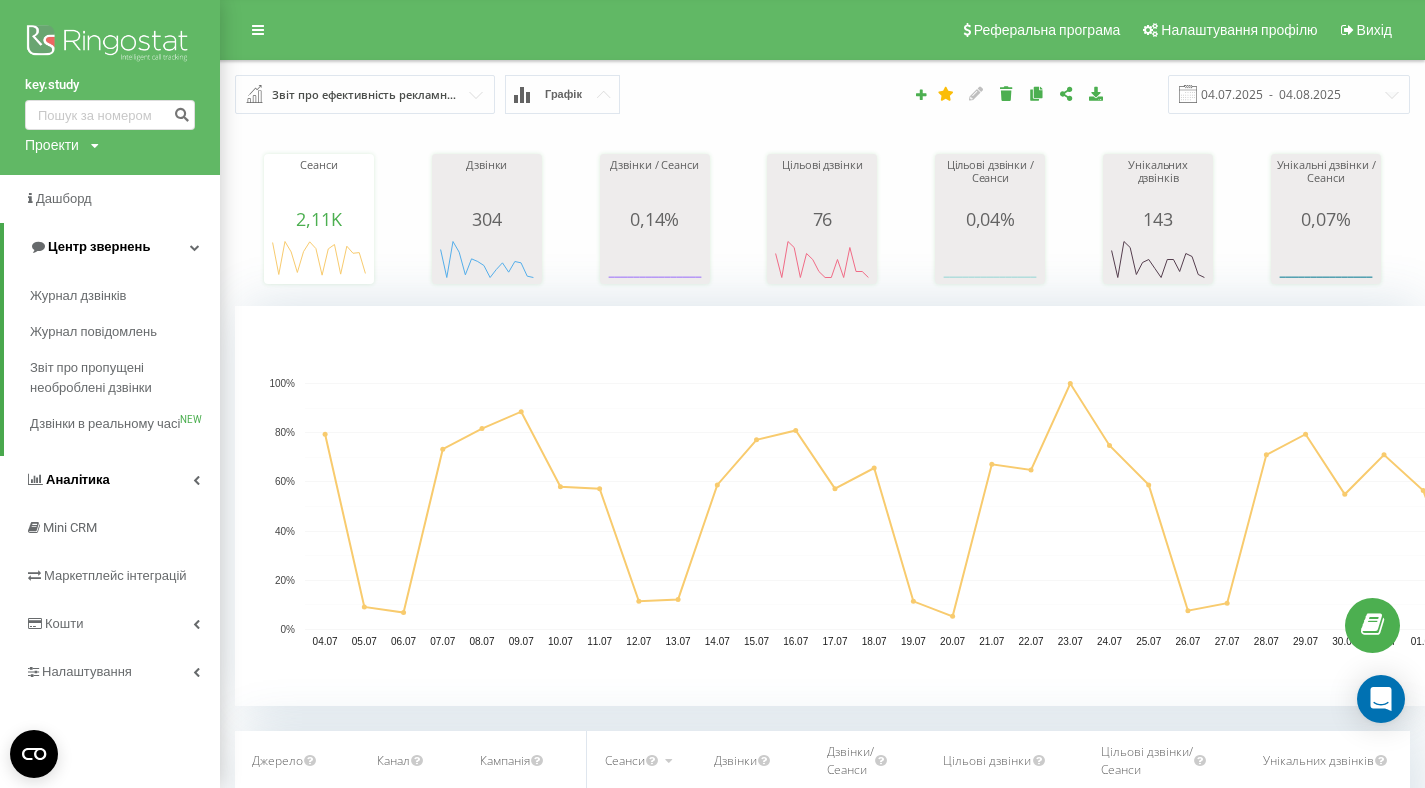 click on "Центр звернень" at bounding box center (112, 247) 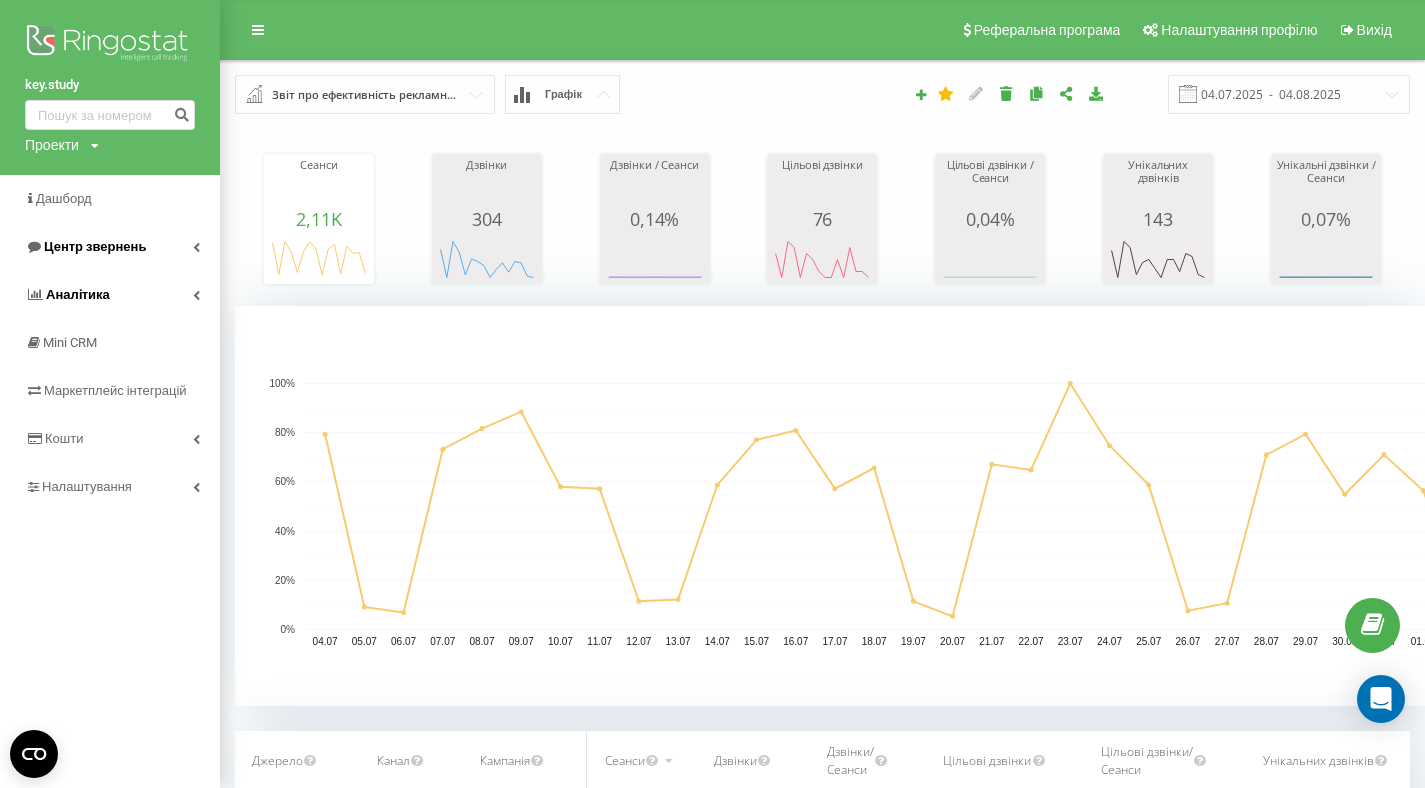 click on "Центр звернень" at bounding box center [110, 247] 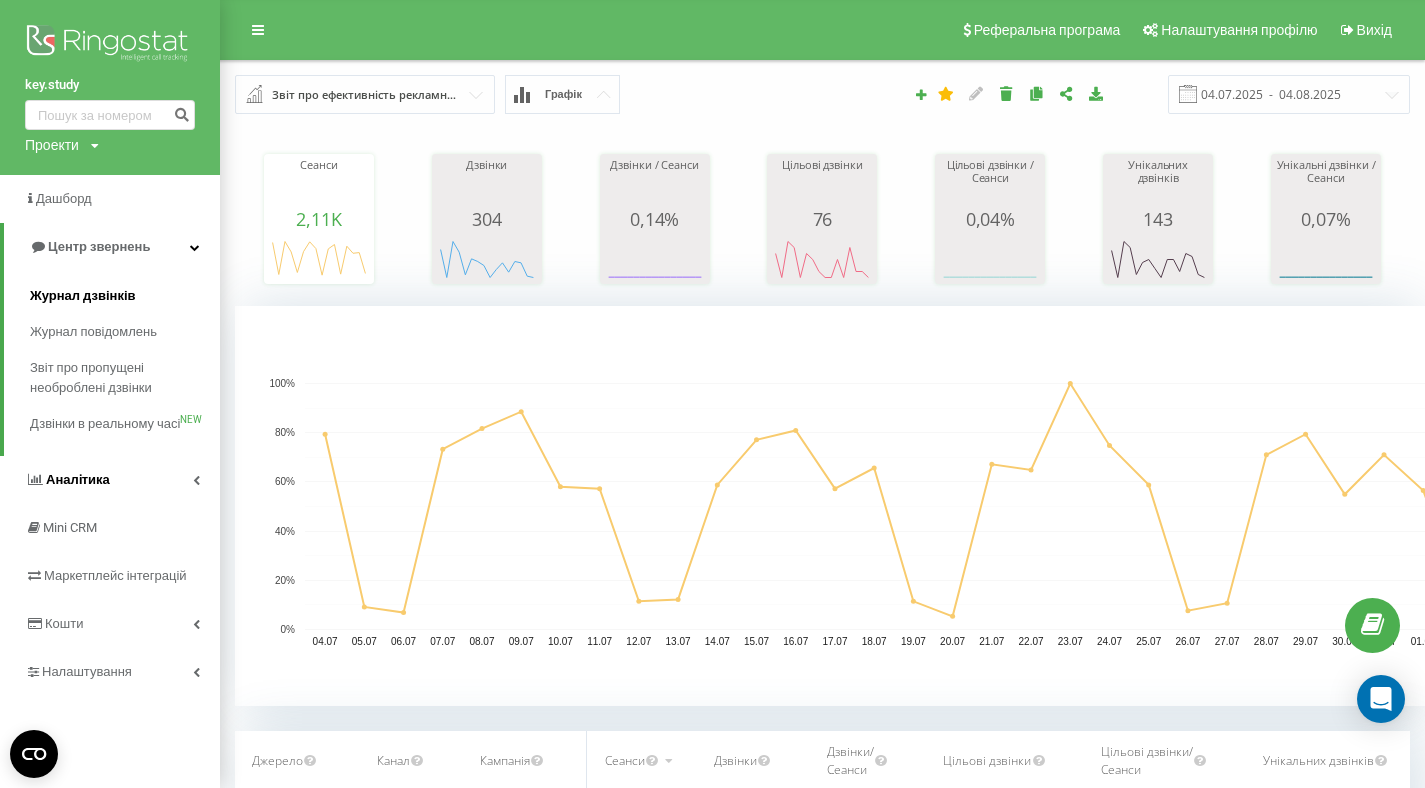 click on "Журнал дзвінків" at bounding box center (125, 296) 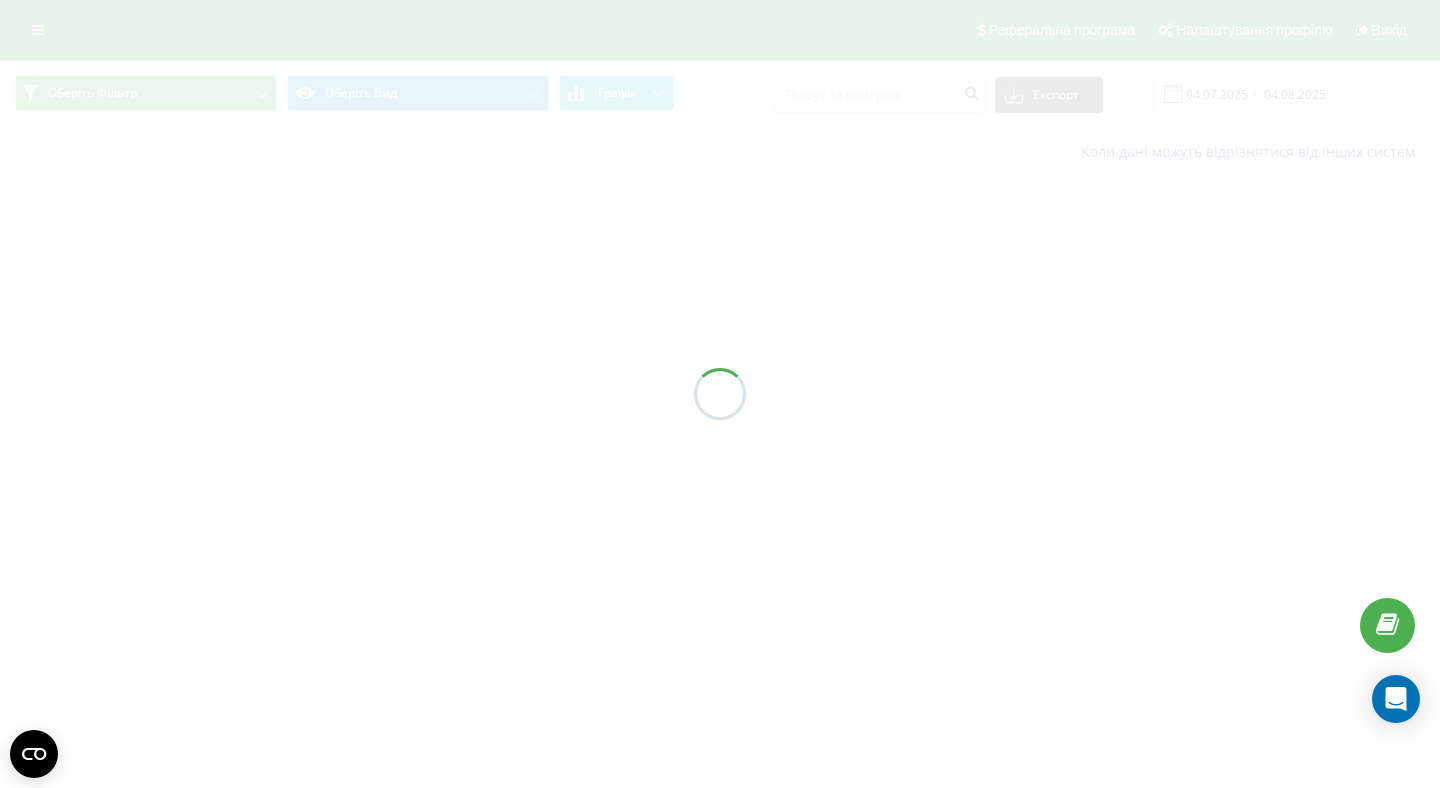 scroll, scrollTop: 0, scrollLeft: 0, axis: both 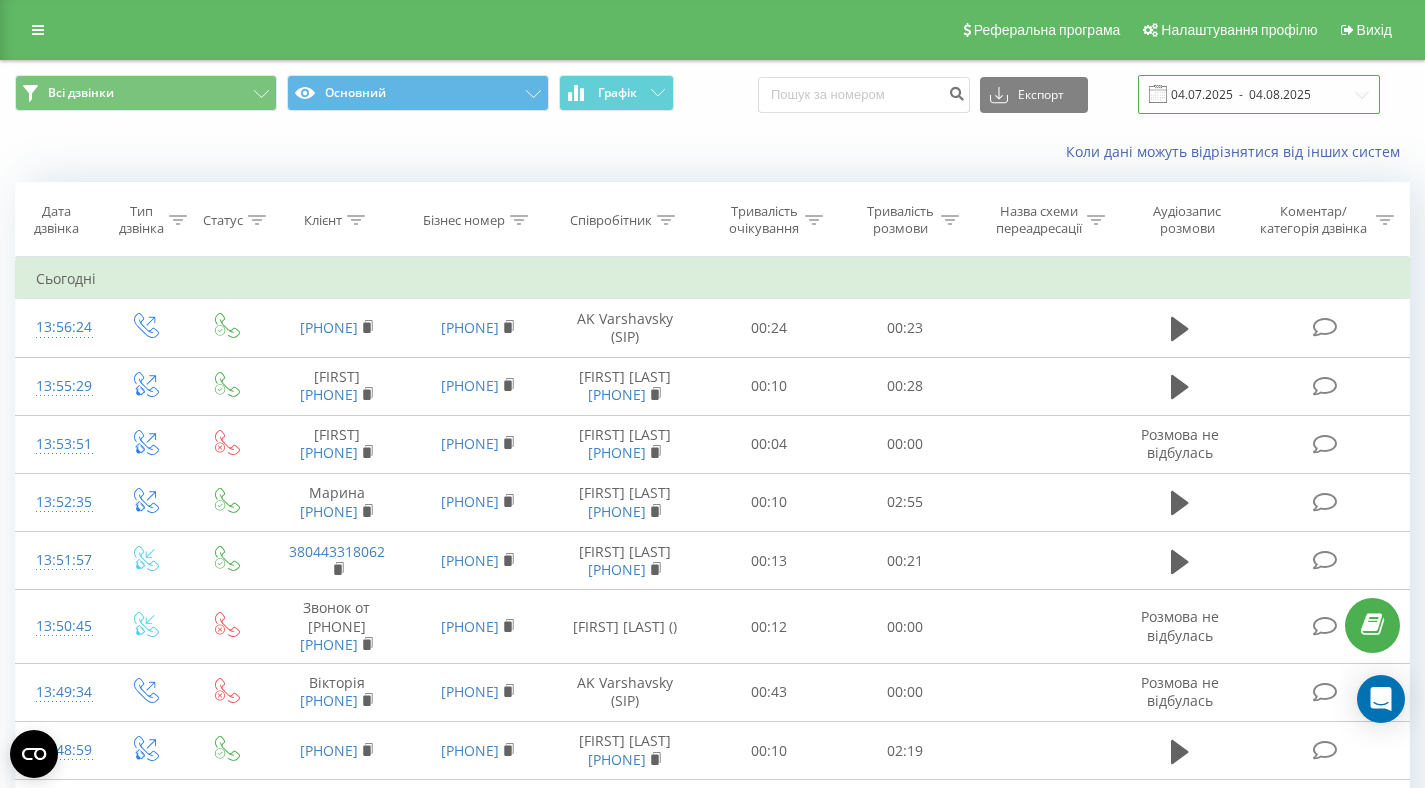 click on "04.07.2025  -  04.08.2025" at bounding box center (1259, 94) 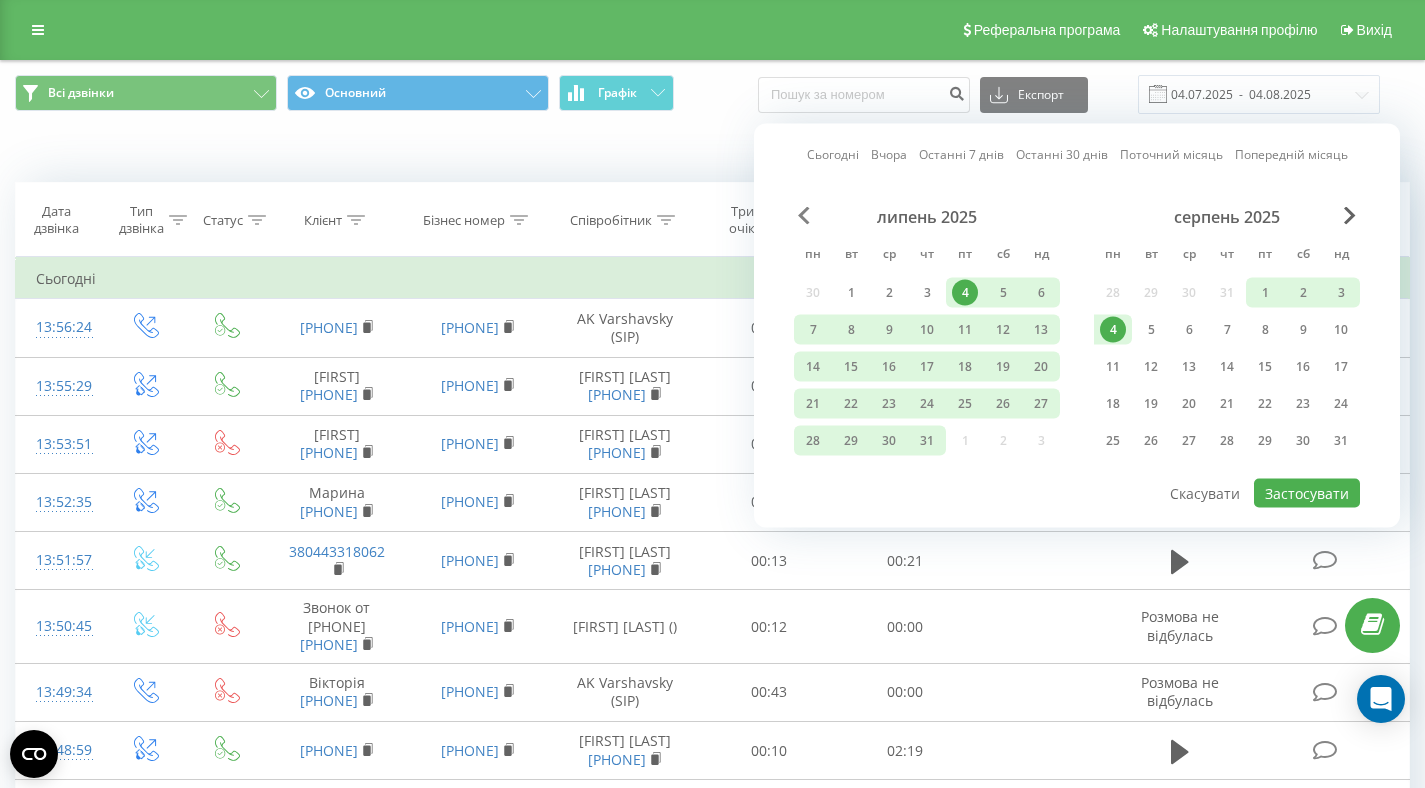 click at bounding box center (804, 216) 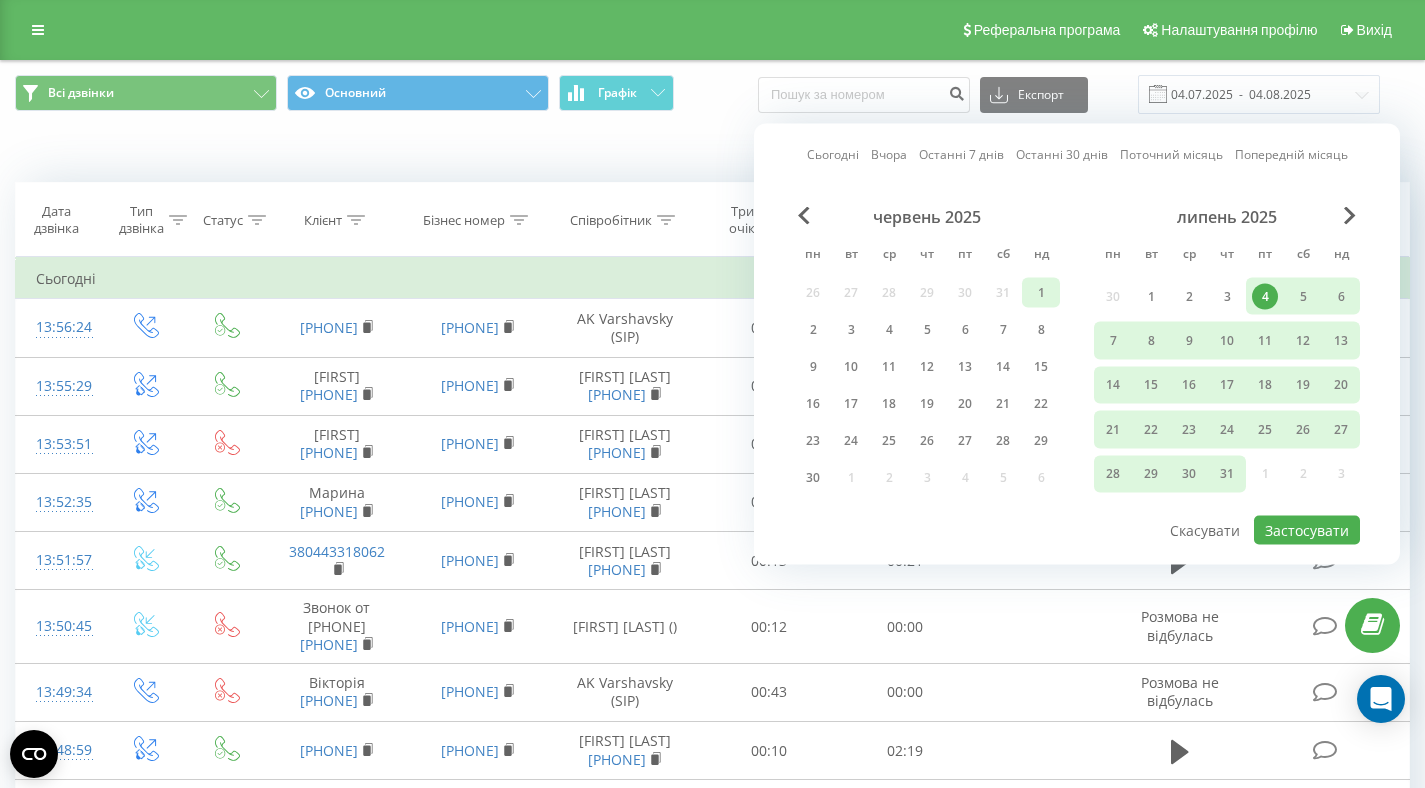 click on "1" at bounding box center [1041, 293] 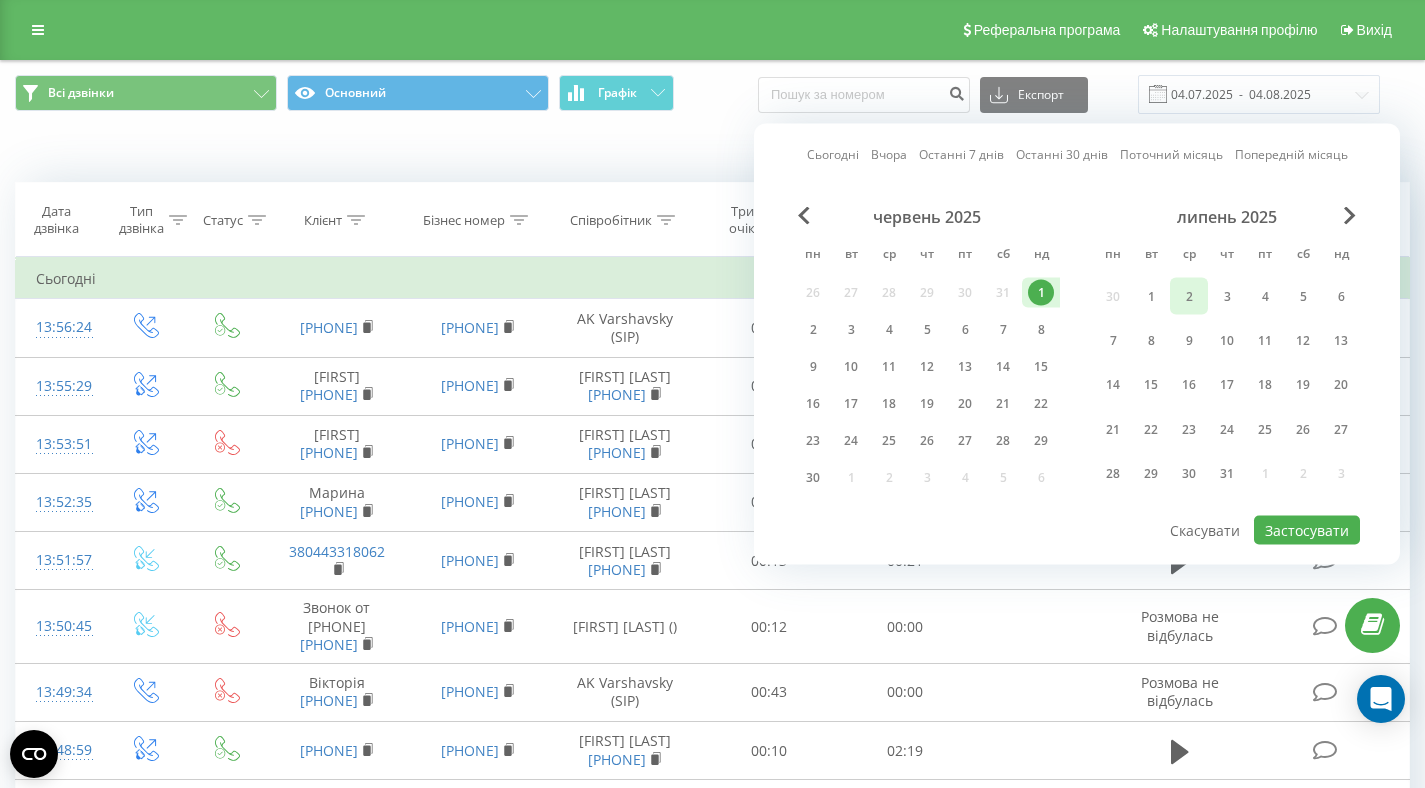 click on "2" at bounding box center [1189, 296] 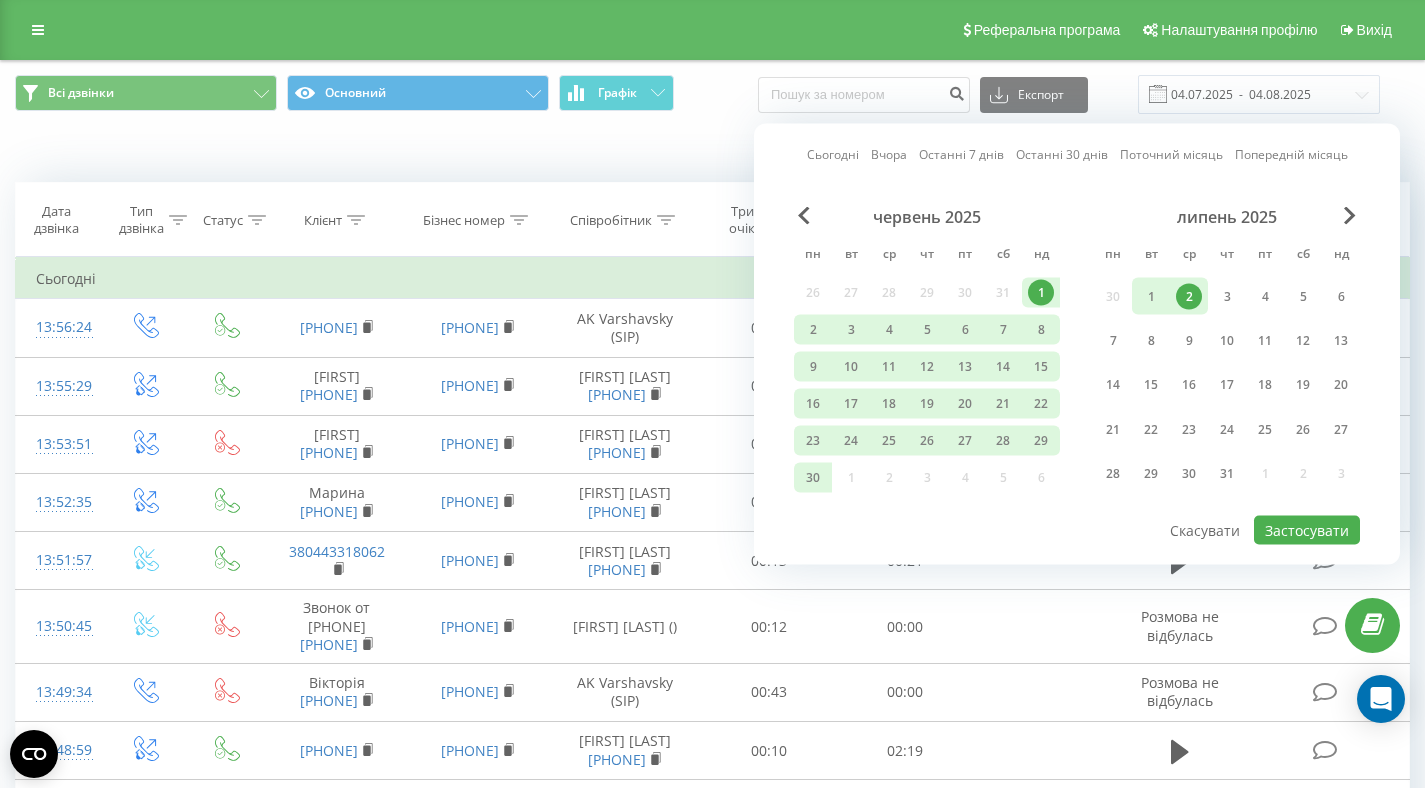 click on "липень 2025" at bounding box center (1227, 217) 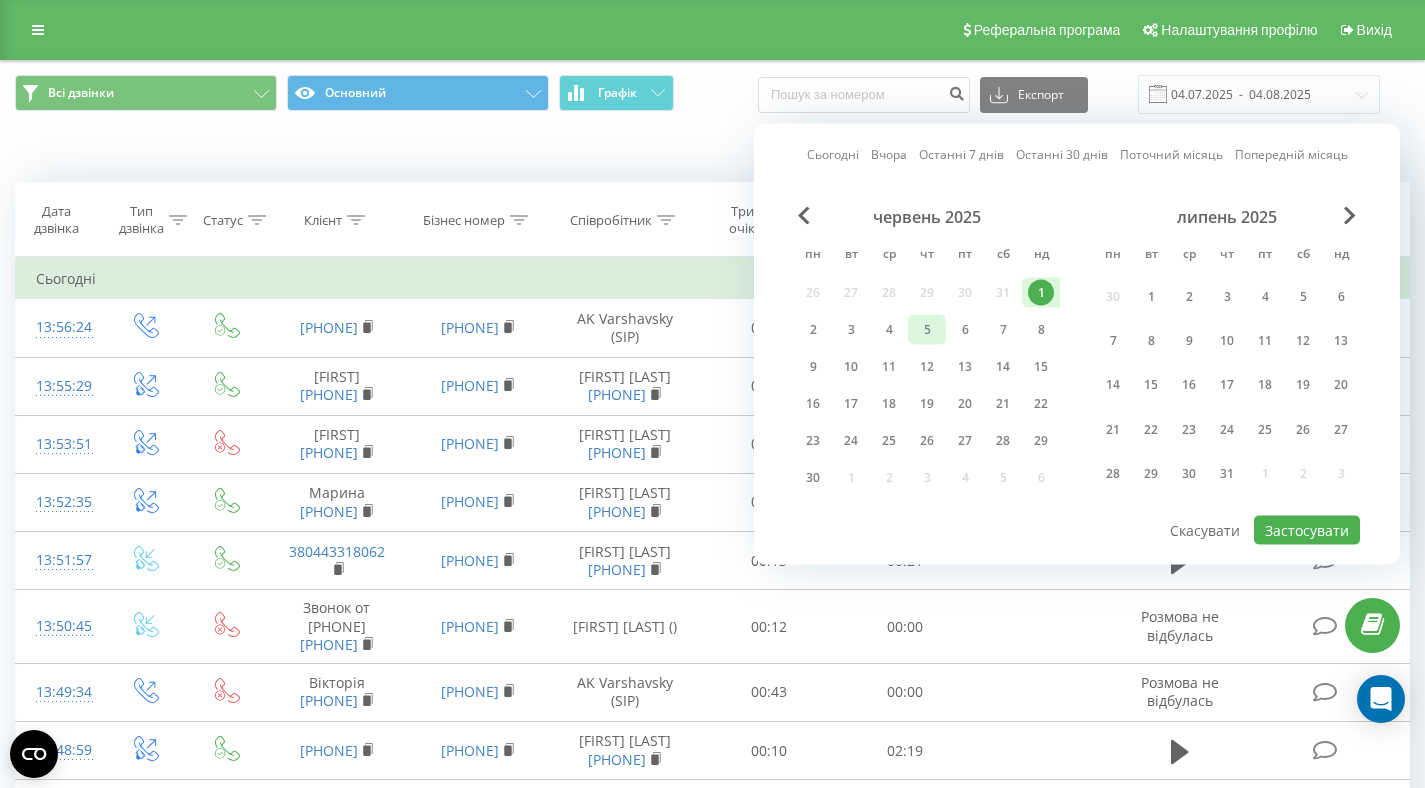 drag, startPoint x: 804, startPoint y: 334, endPoint x: 924, endPoint y: 342, distance: 120.26637 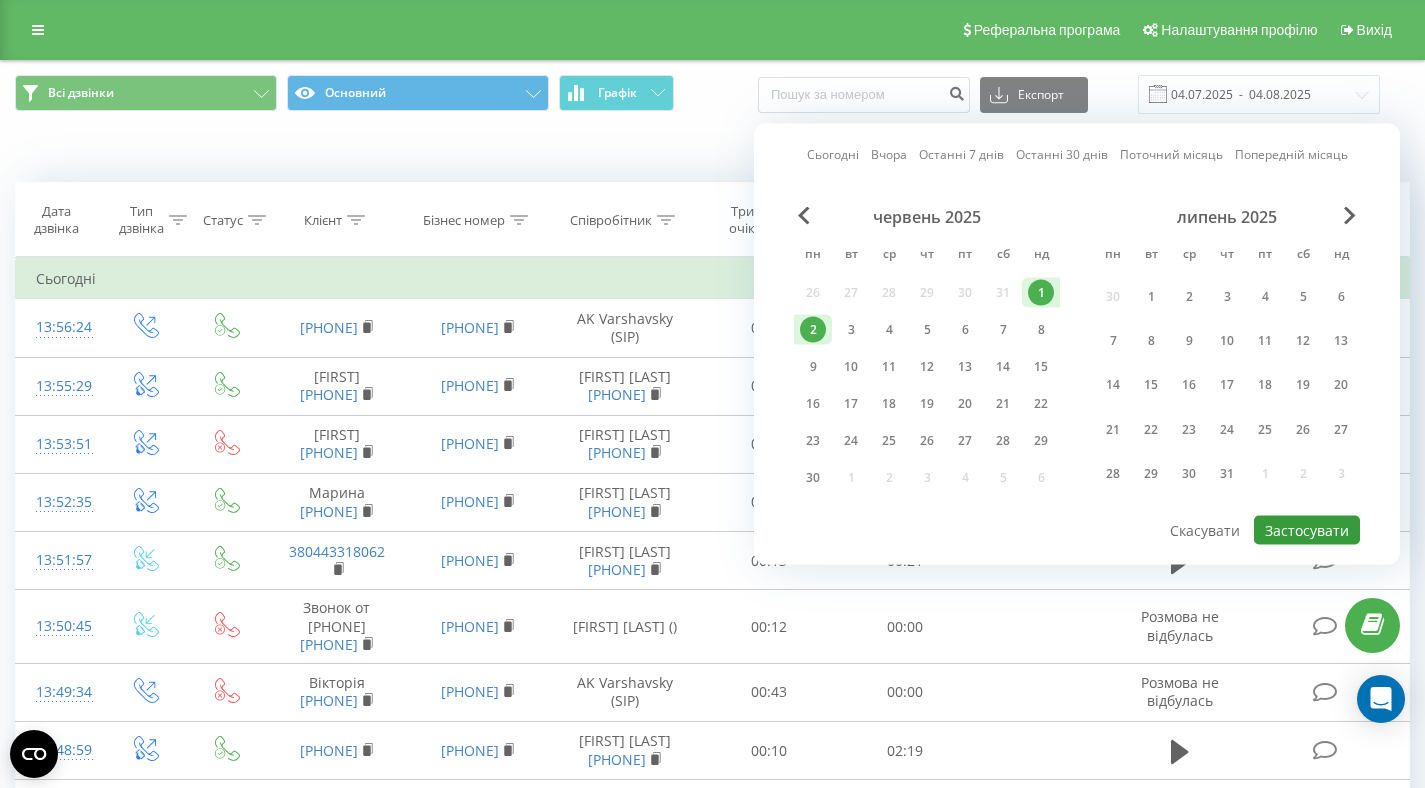 click on "Застосувати" at bounding box center (1307, 530) 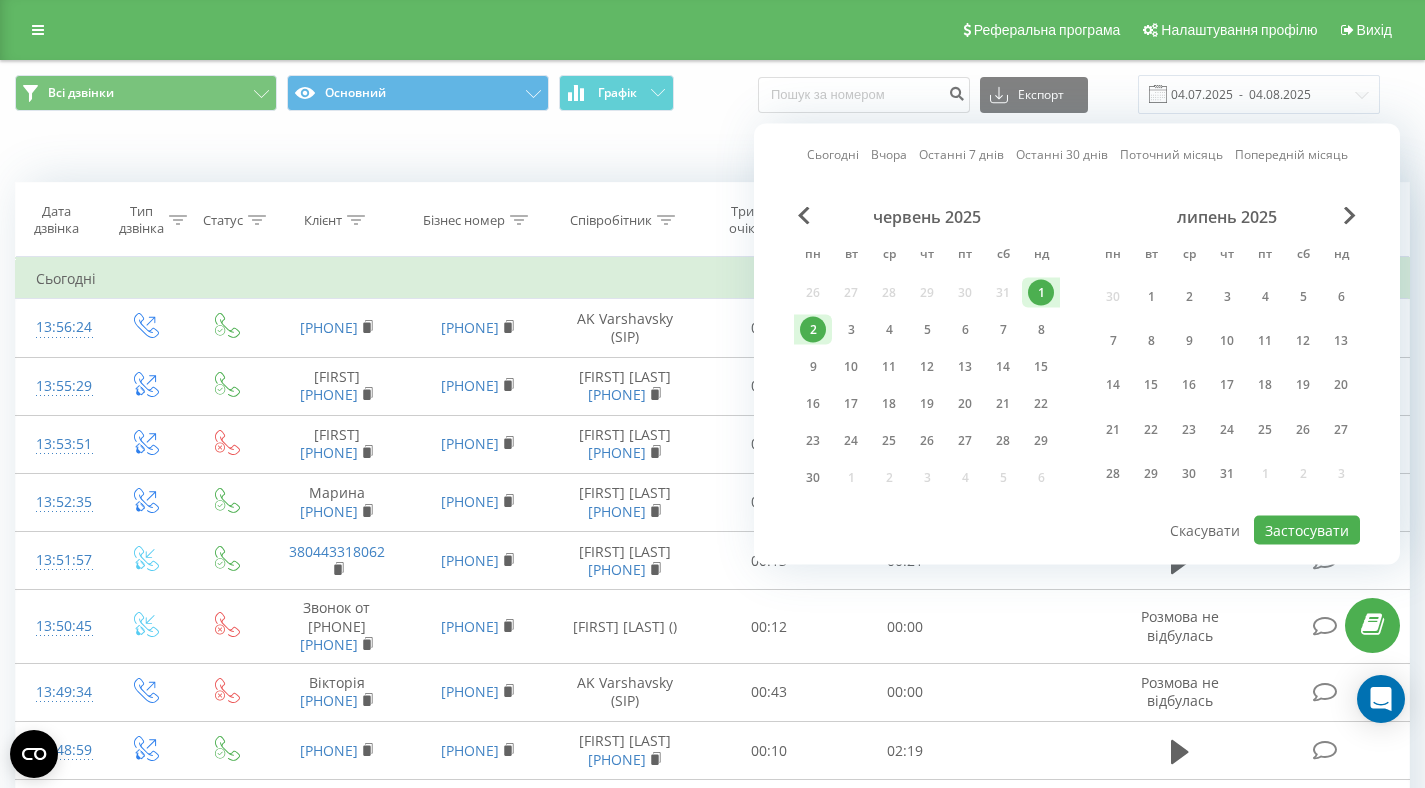 type on "01.06.2025  -  02.06.2025" 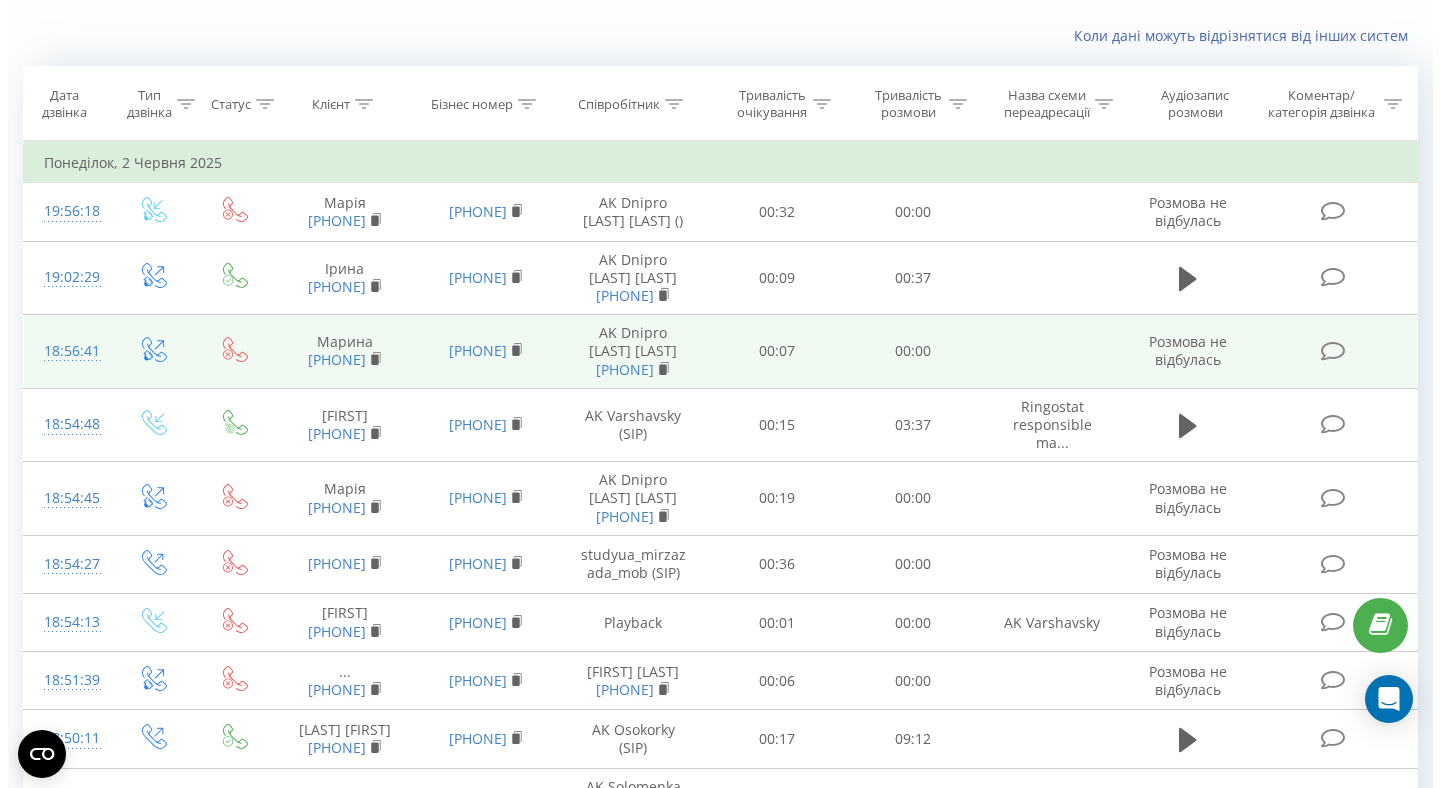 scroll, scrollTop: 104, scrollLeft: 0, axis: vertical 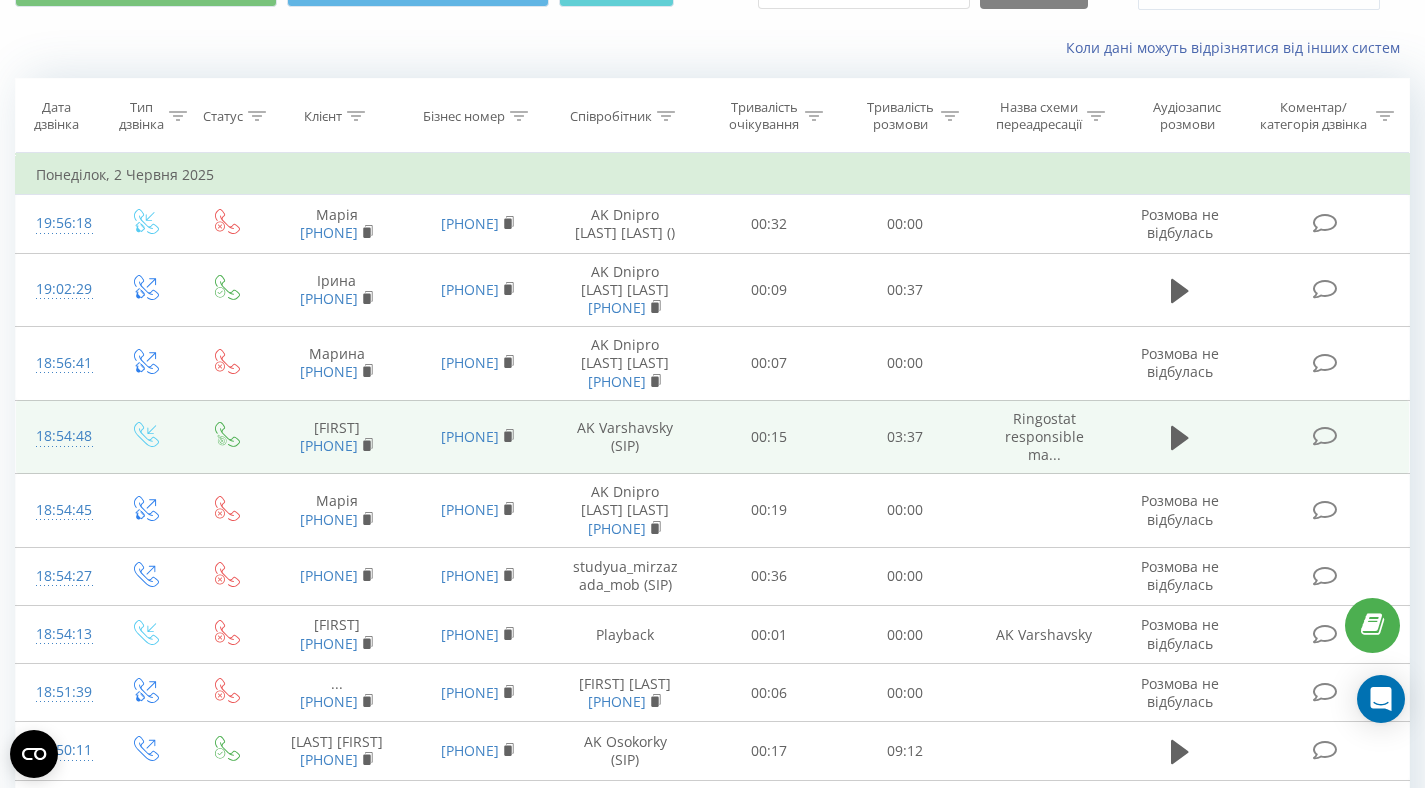 click on "00:15" at bounding box center (769, 437) 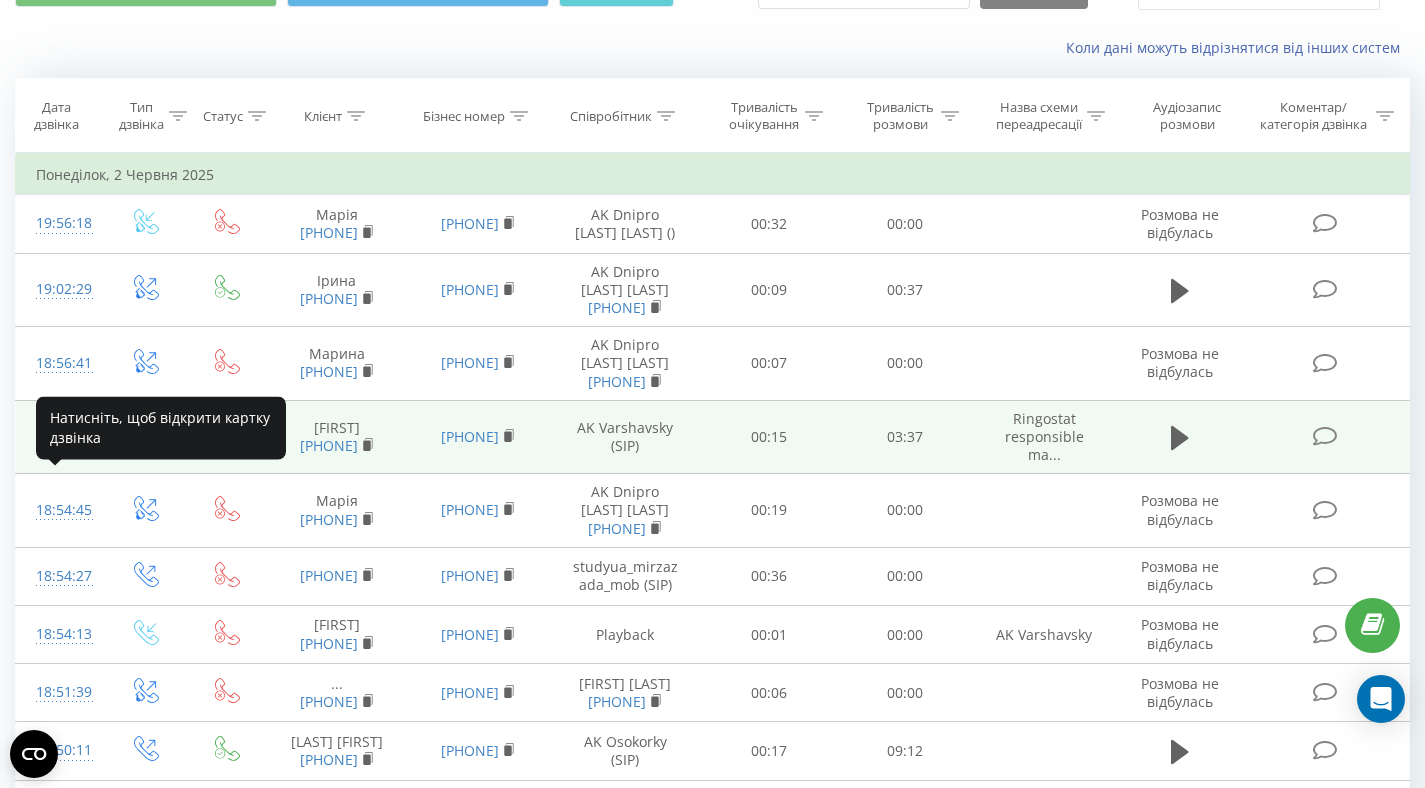 click on "18:54:48" at bounding box center (59, 436) 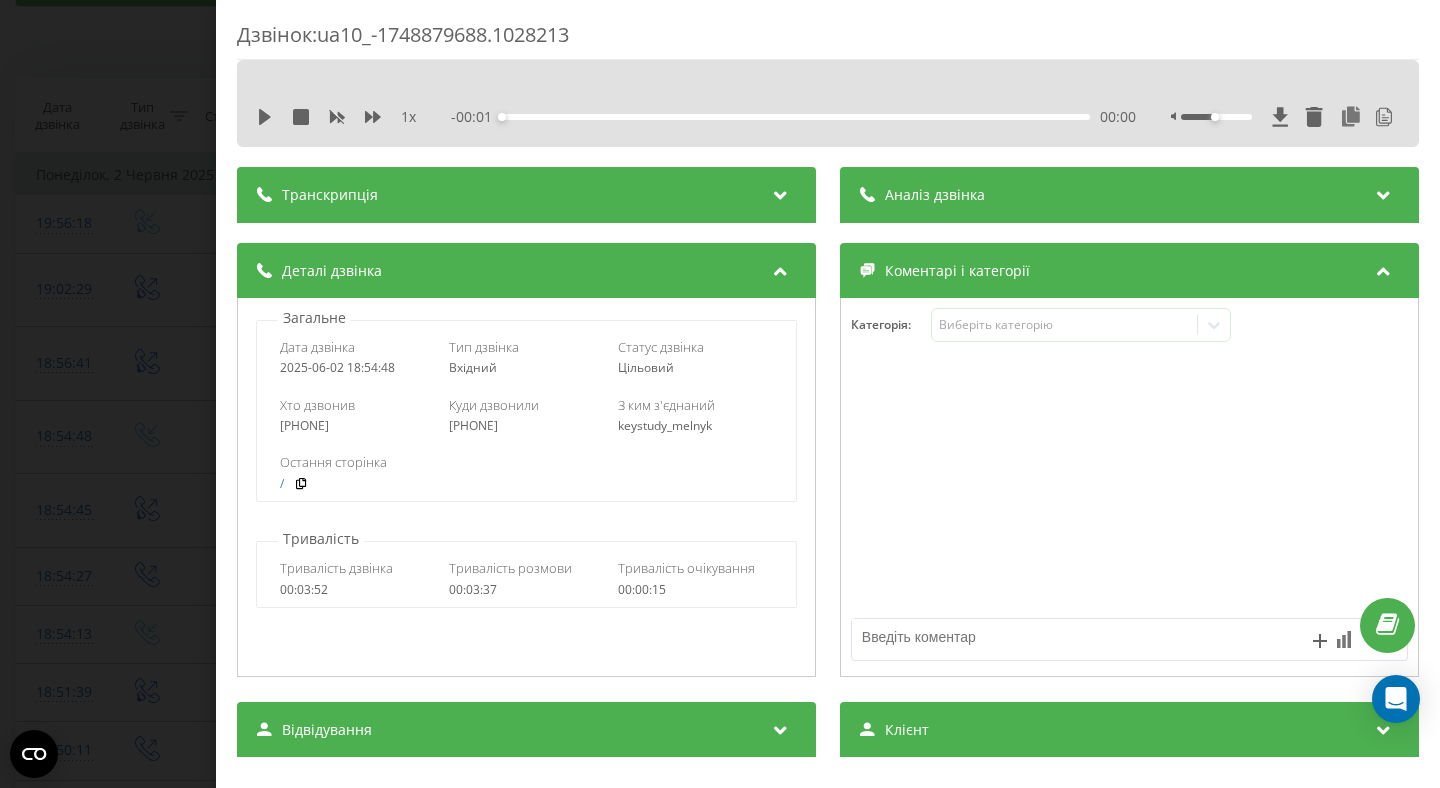 click on "Аналіз дзвінка" at bounding box center (1129, 195) 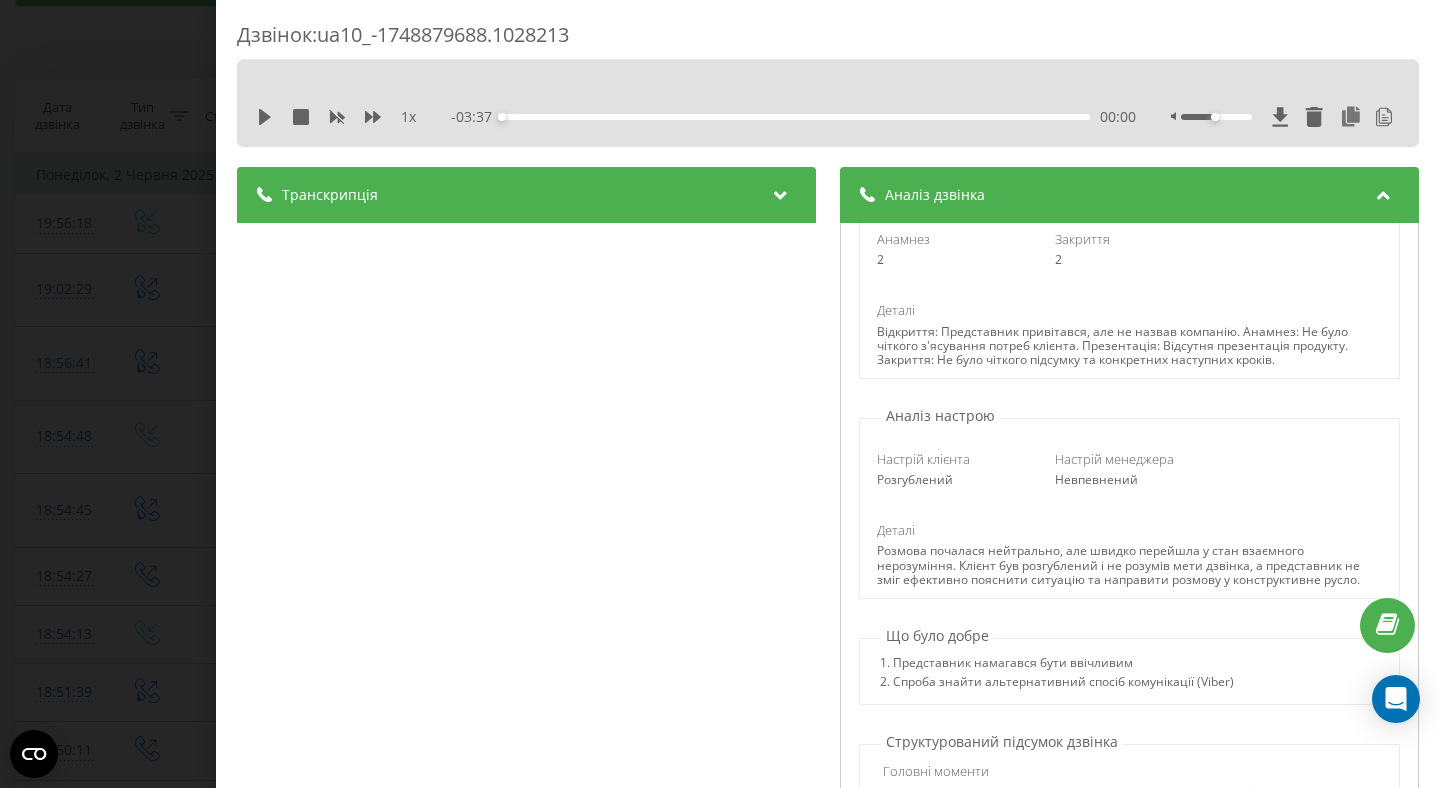scroll, scrollTop: 17, scrollLeft: 0, axis: vertical 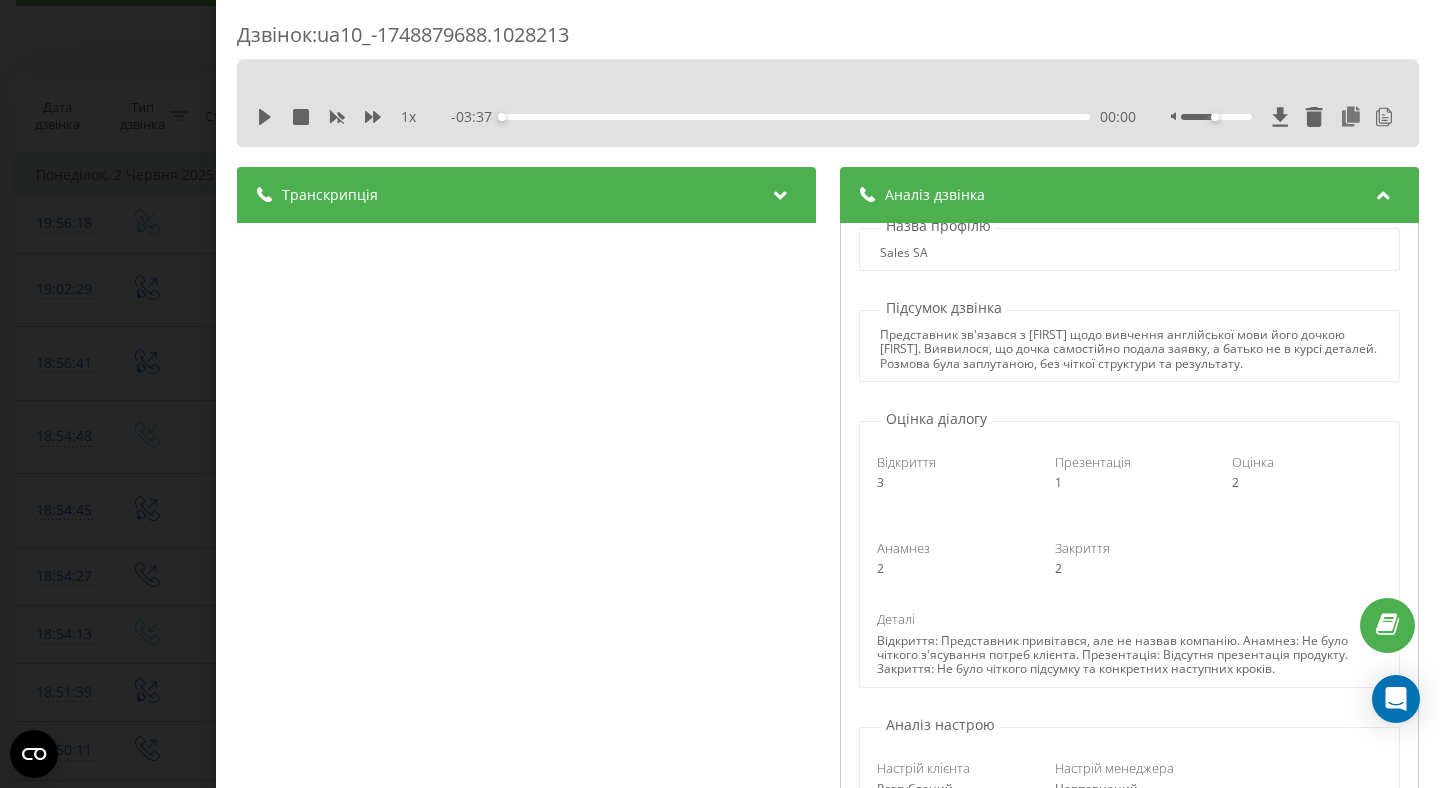 click on "Аналіз дзвінка" at bounding box center (1129, 195) 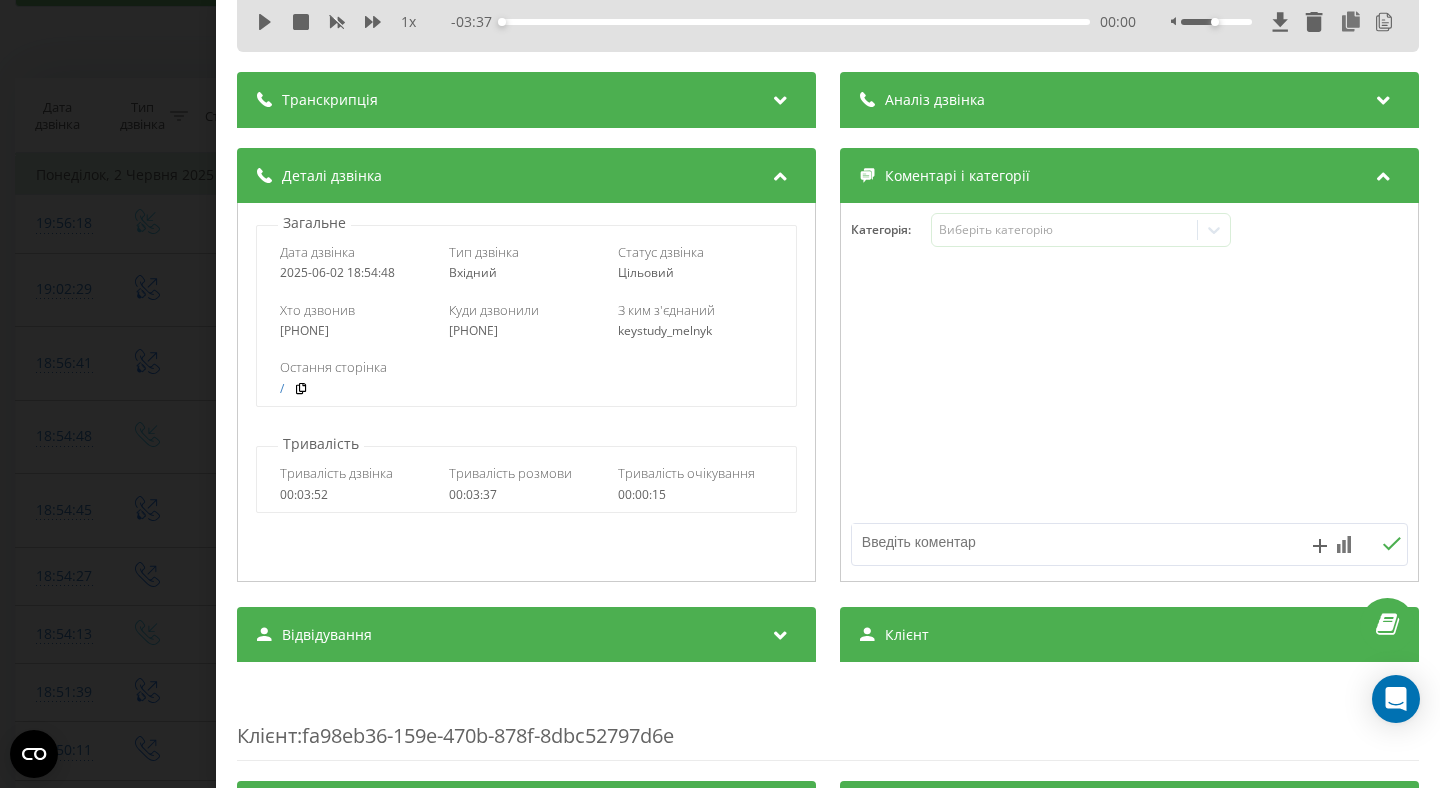scroll, scrollTop: 0, scrollLeft: 0, axis: both 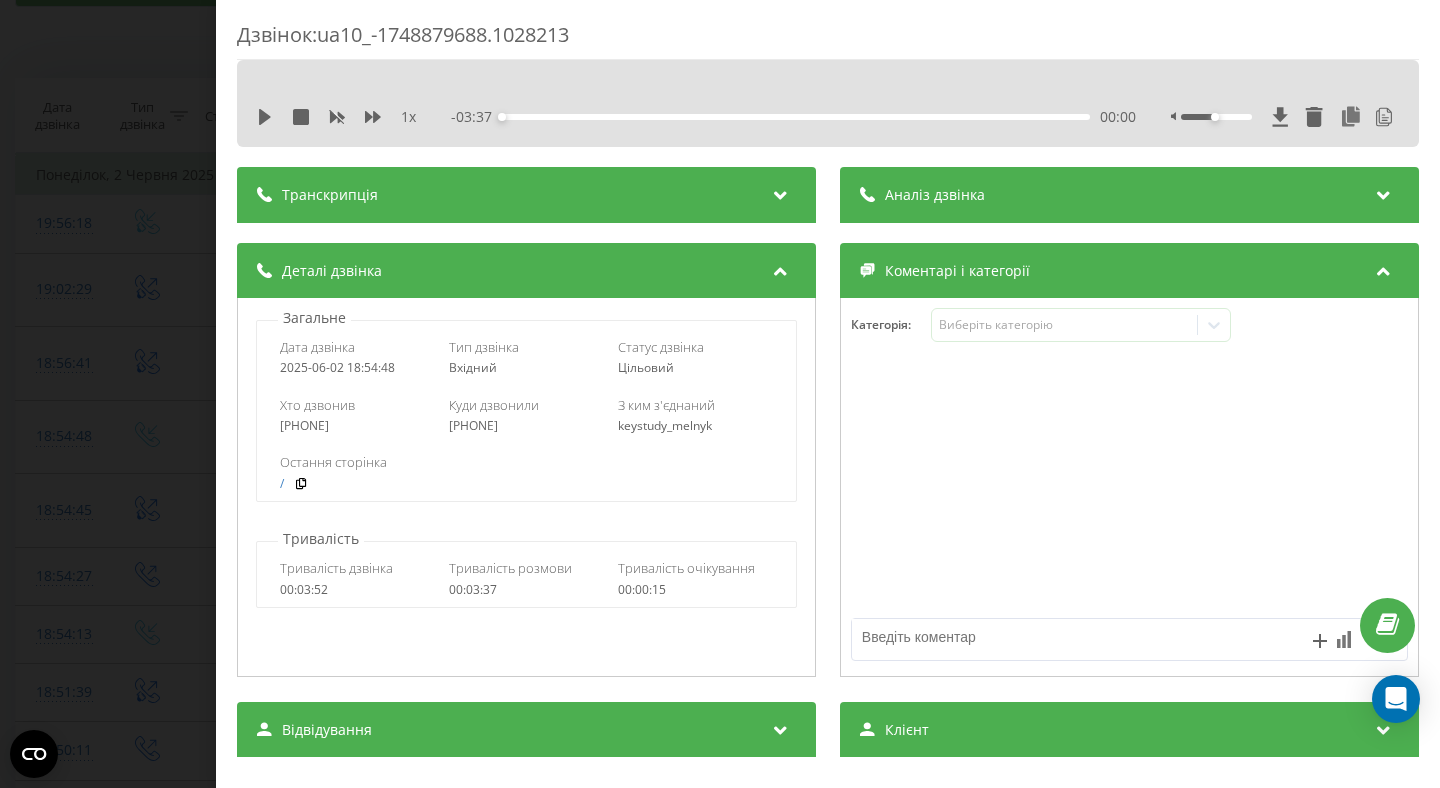 click on "Транскрипція" at bounding box center [526, 195] 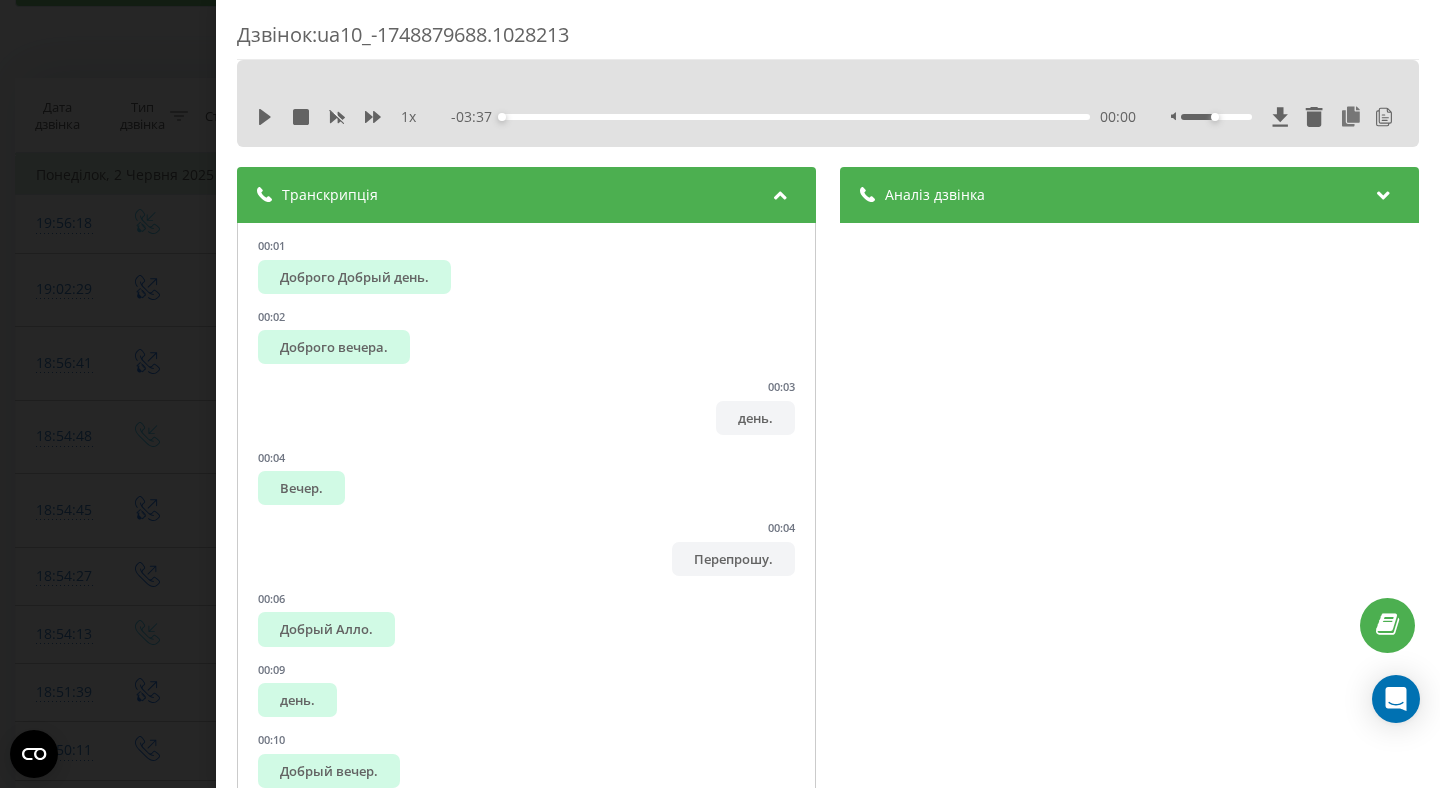 scroll, scrollTop: 0, scrollLeft: 0, axis: both 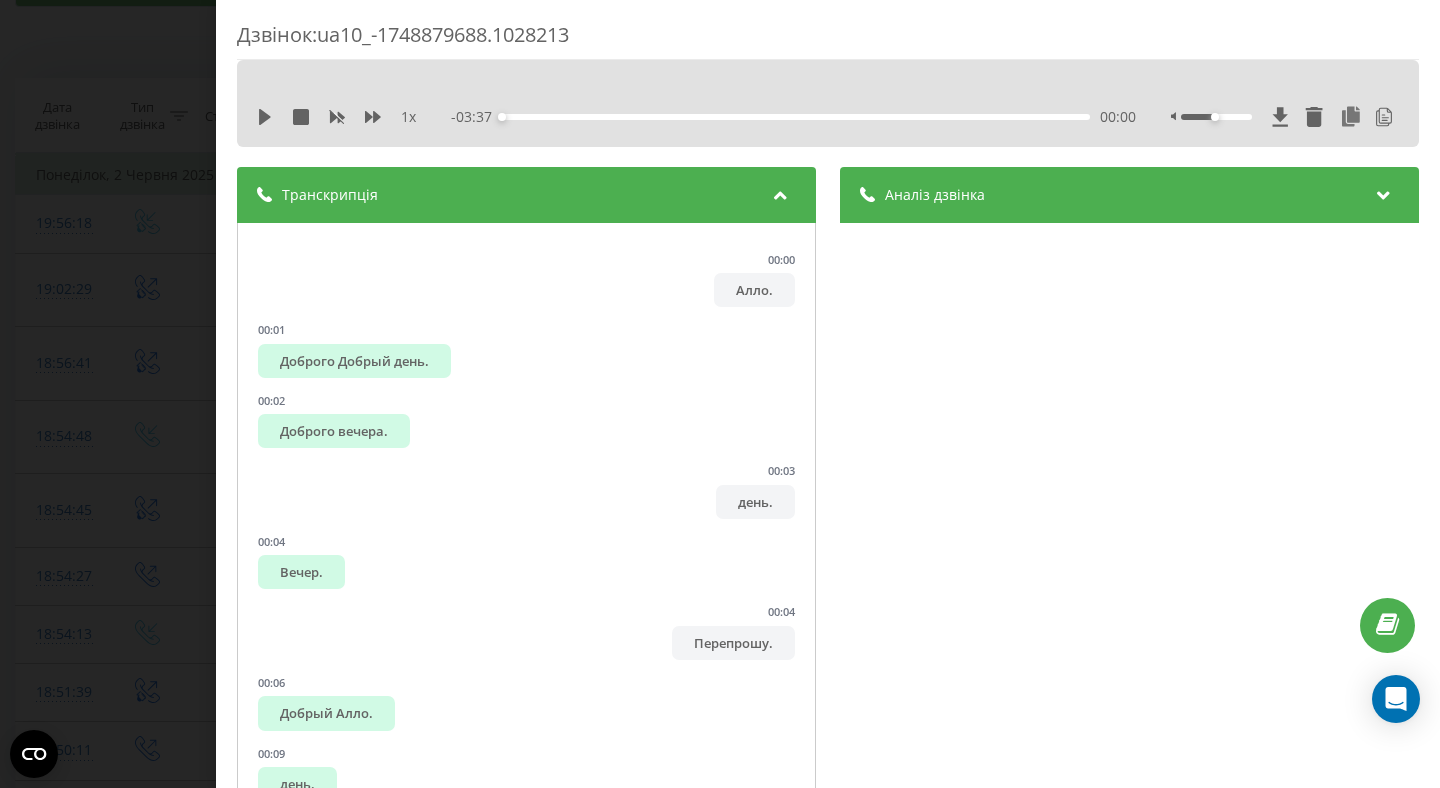 click at bounding box center (781, 192) 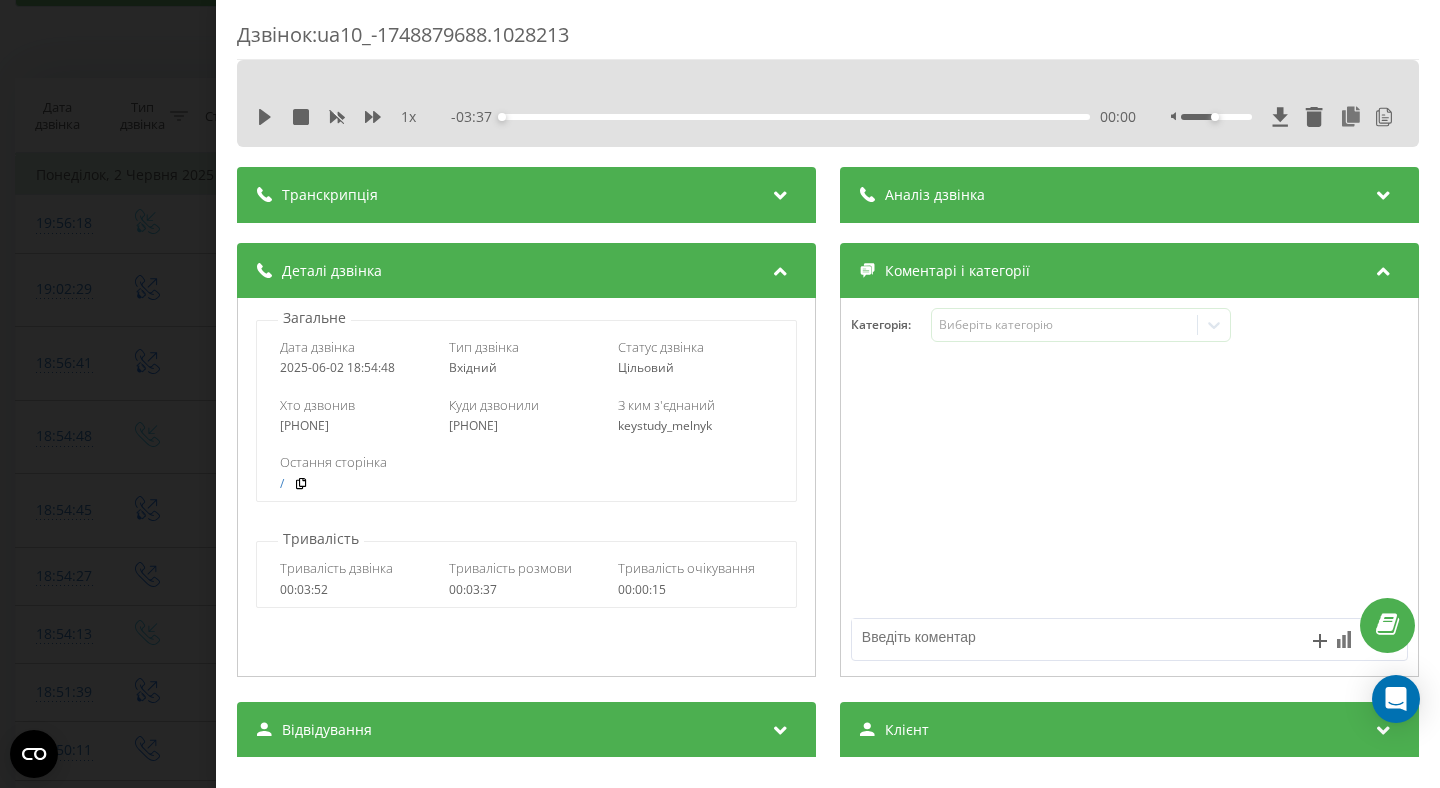 click on "Транскрипція" at bounding box center (526, 195) 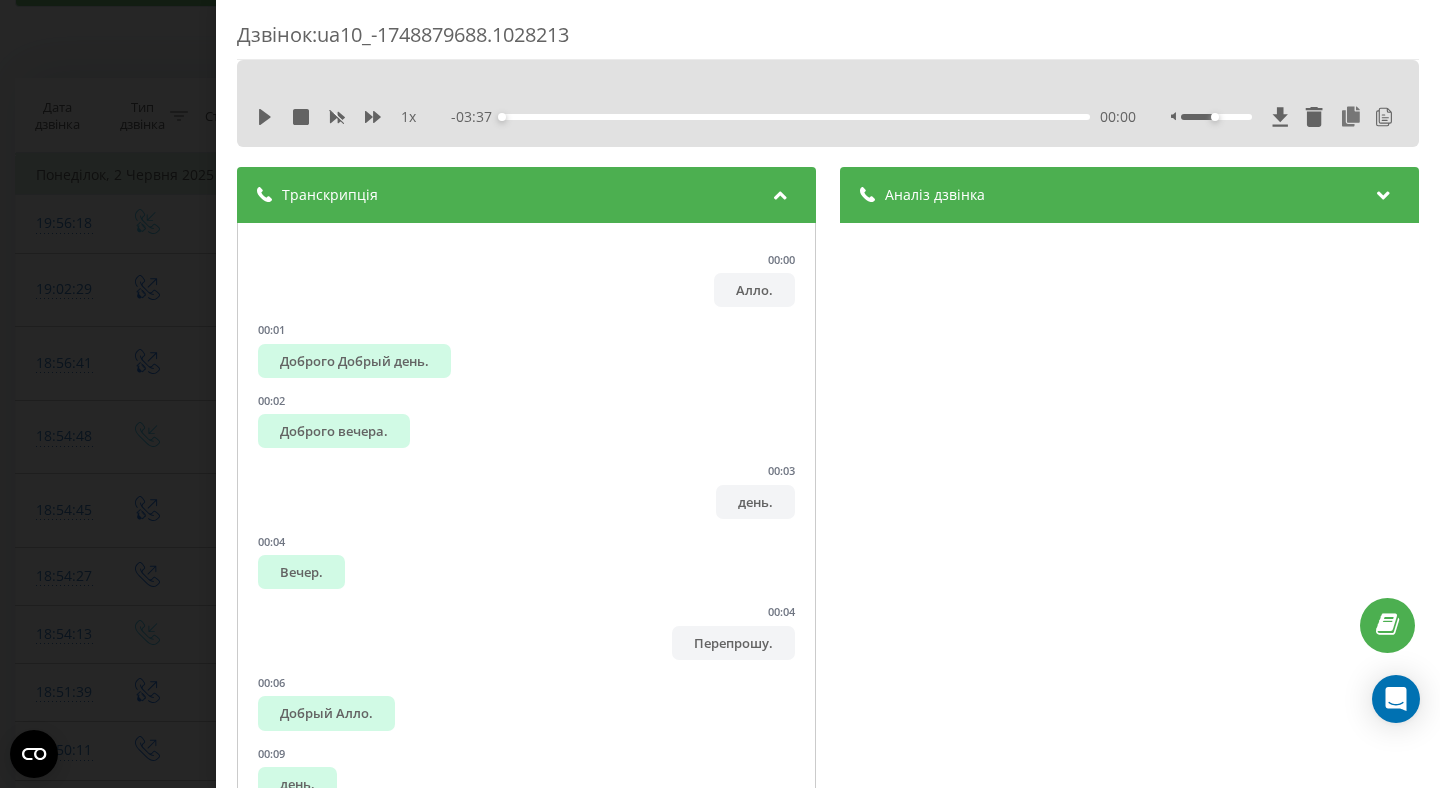 click on "Транскрипція" at bounding box center [526, 195] 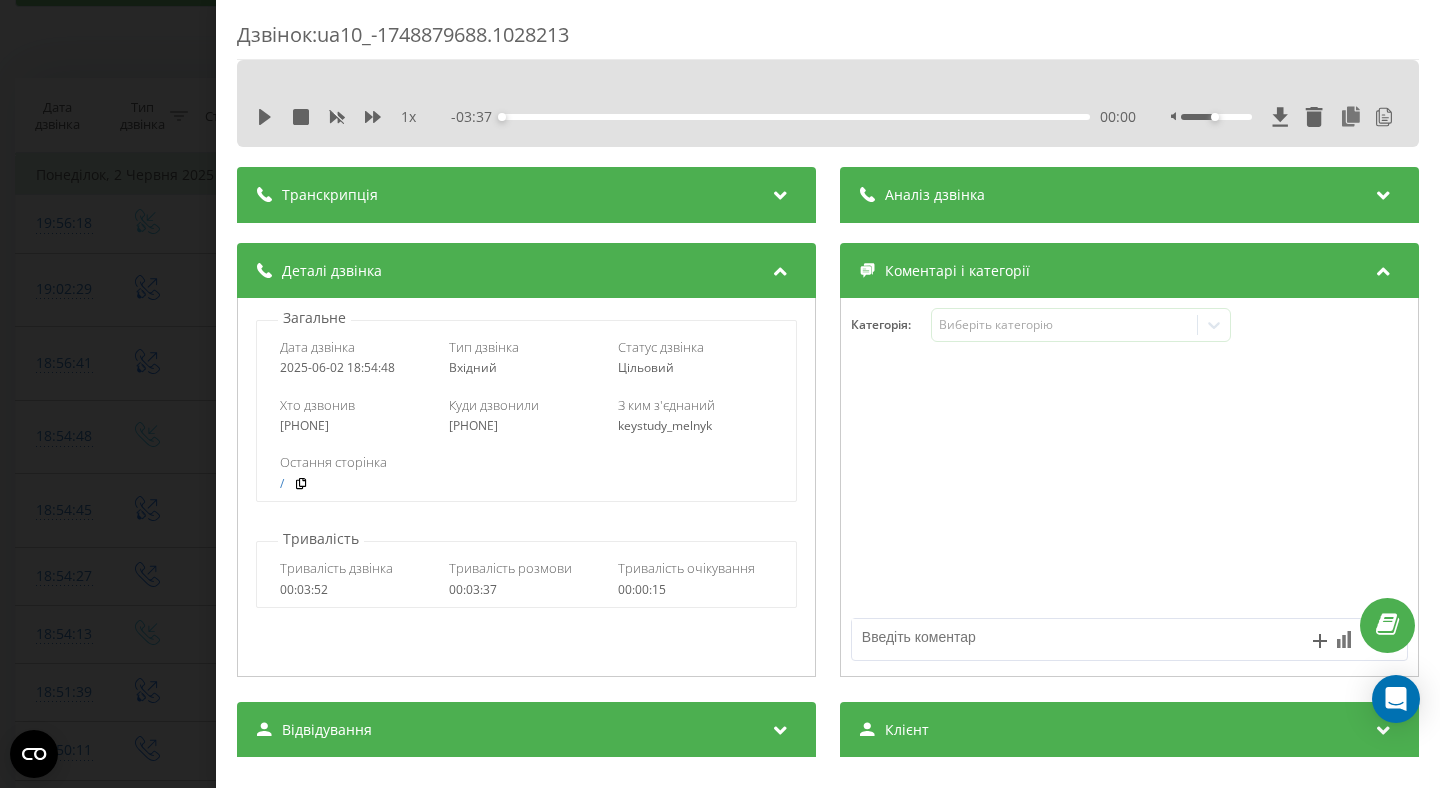 click on "Транскрипція" at bounding box center [526, 195] 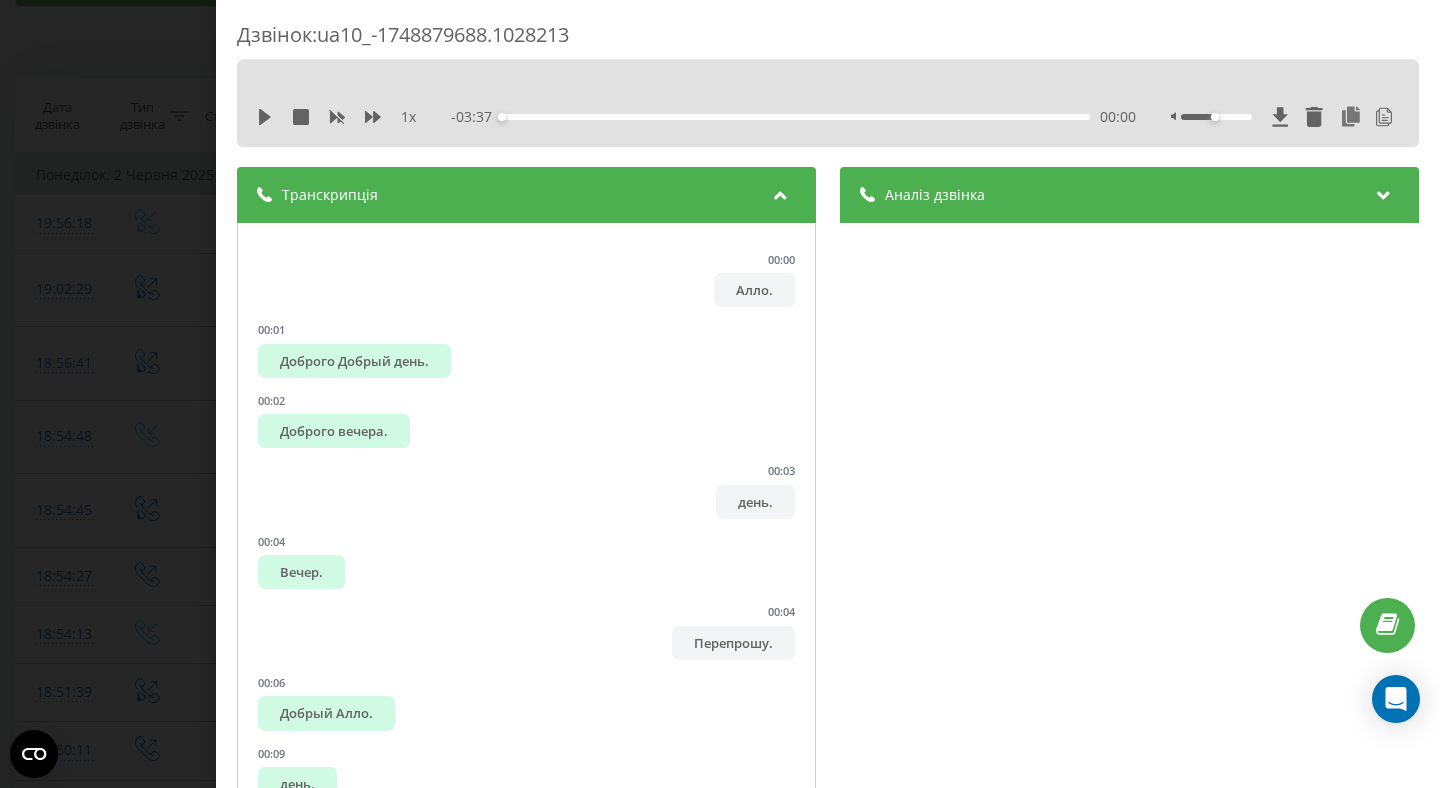 click on "Транскрипція" at bounding box center (526, 195) 